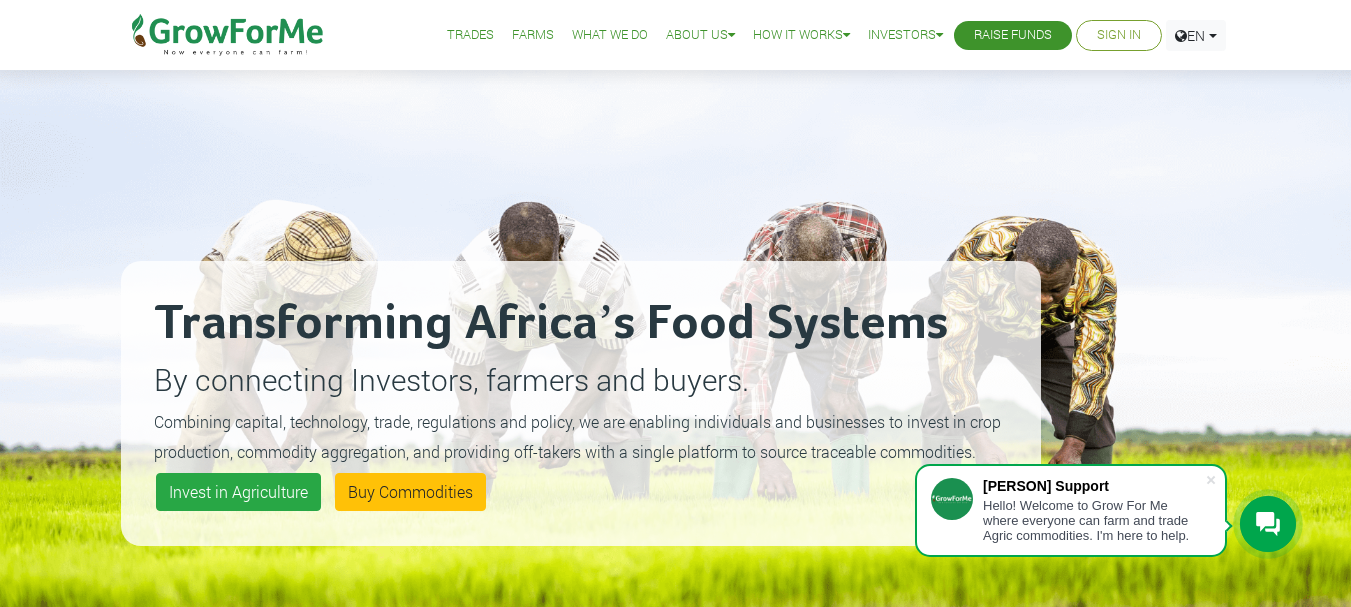 scroll, scrollTop: 0, scrollLeft: 0, axis: both 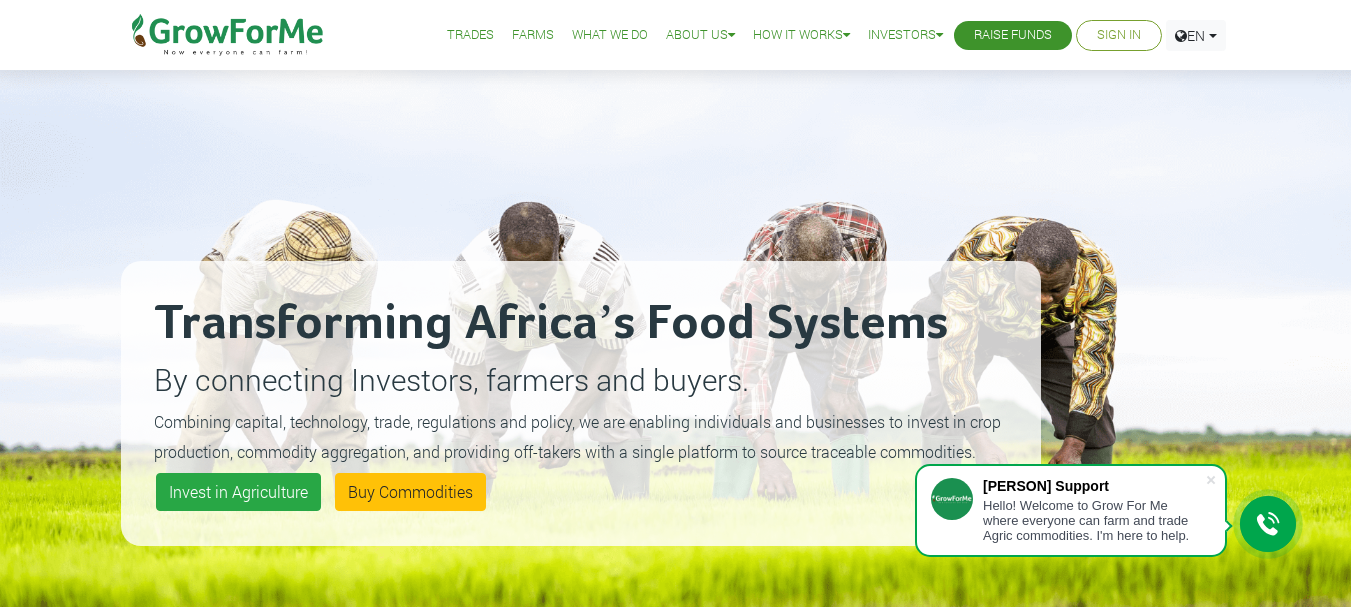 click on "Sign In" at bounding box center [1119, 35] 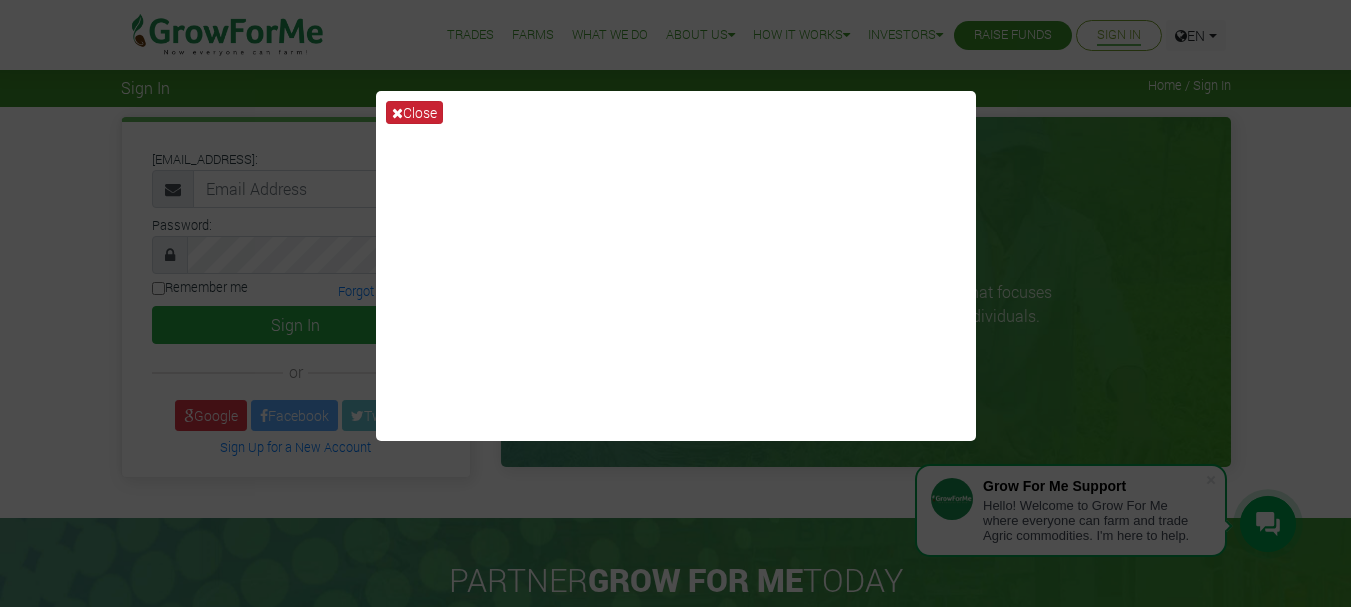 scroll, scrollTop: 0, scrollLeft: 0, axis: both 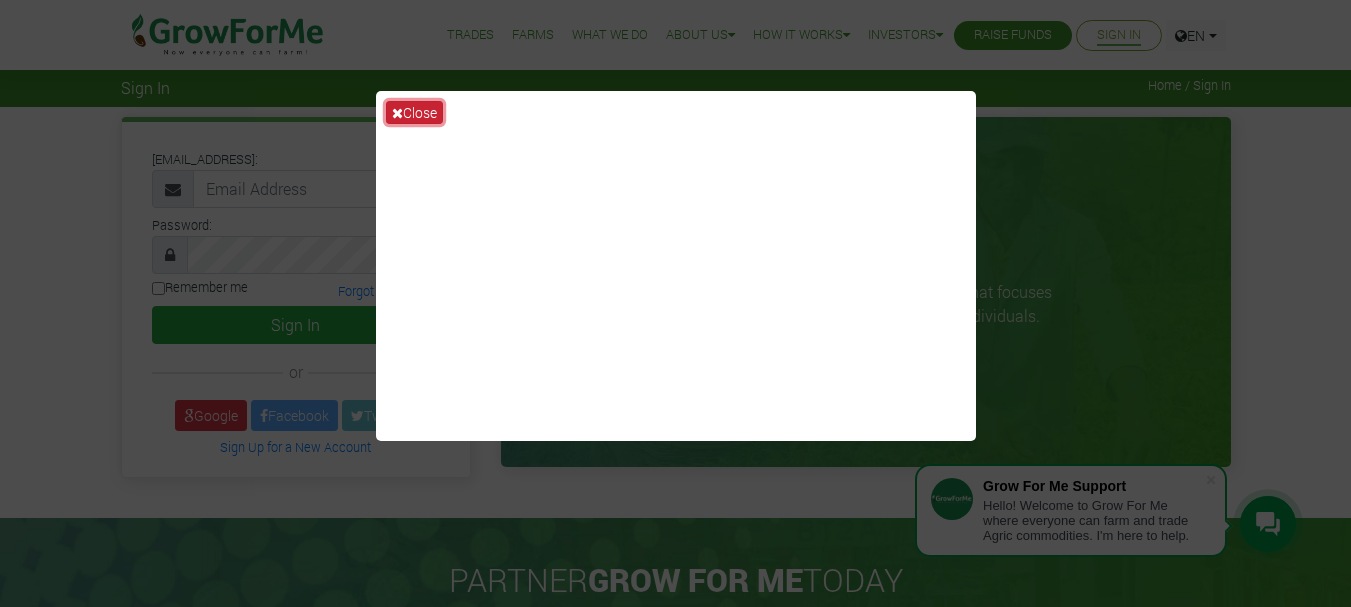 click on "Close" at bounding box center [414, 112] 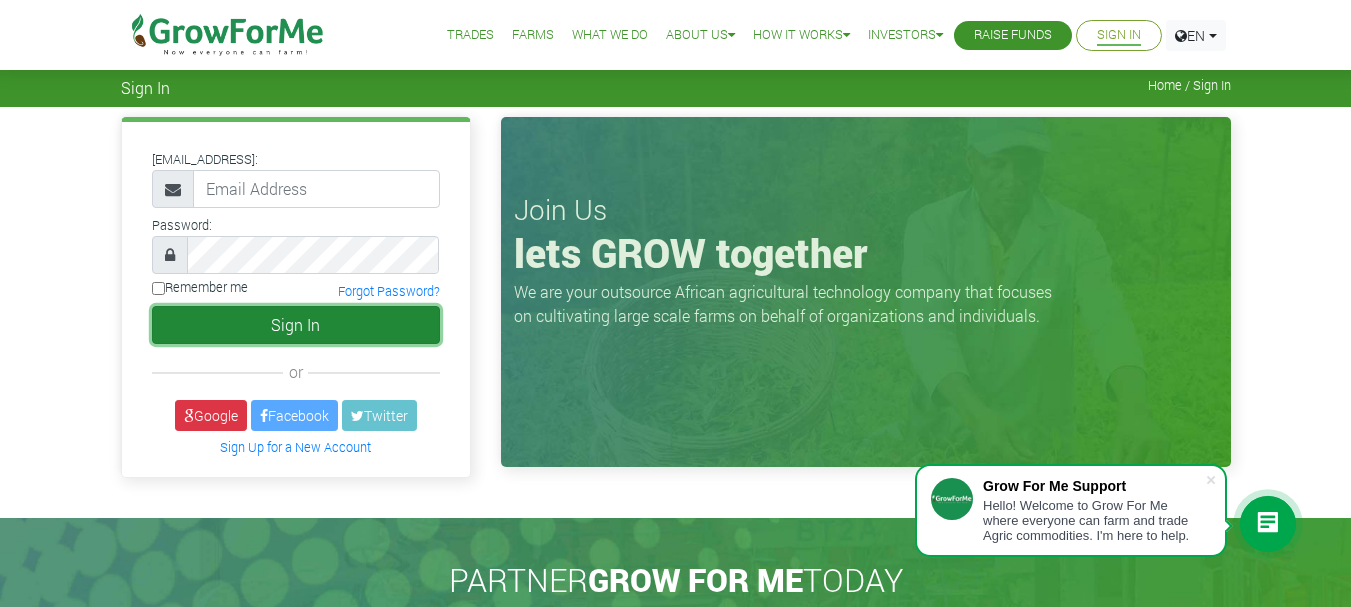 click on "Sign In" at bounding box center [296, 325] 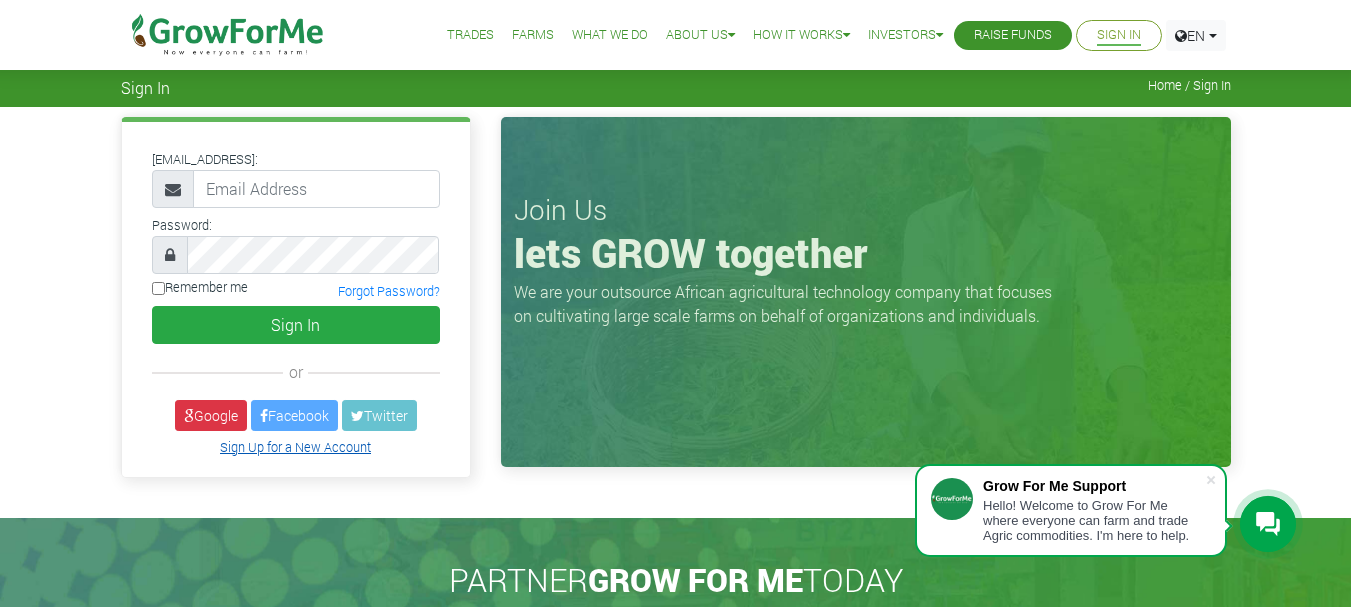 click on "Sign Up for a New Account" at bounding box center [295, 447] 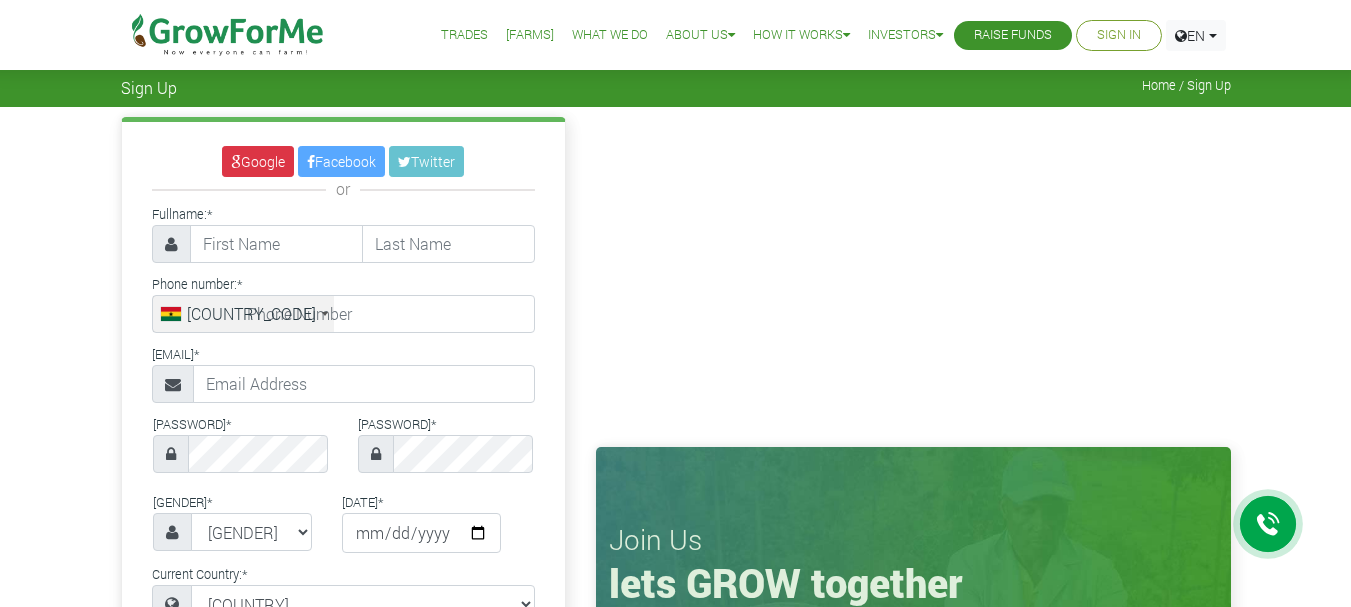 scroll, scrollTop: 0, scrollLeft: 0, axis: both 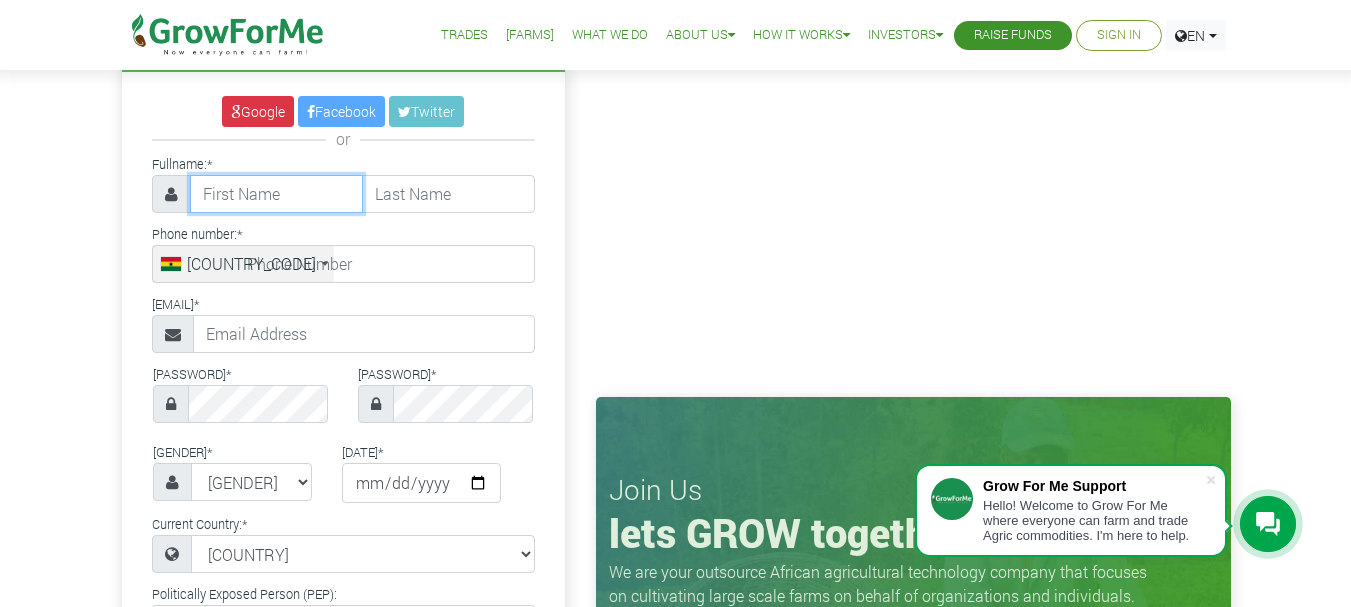 click at bounding box center [276, 194] 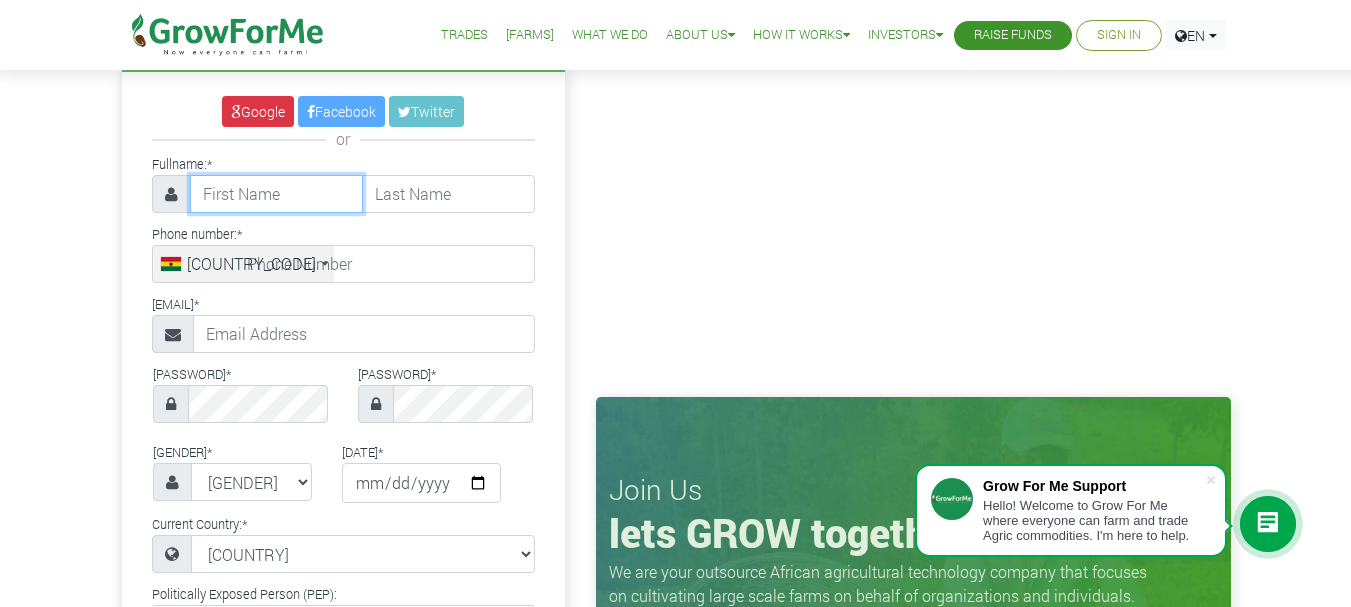 type on "[LAST]" 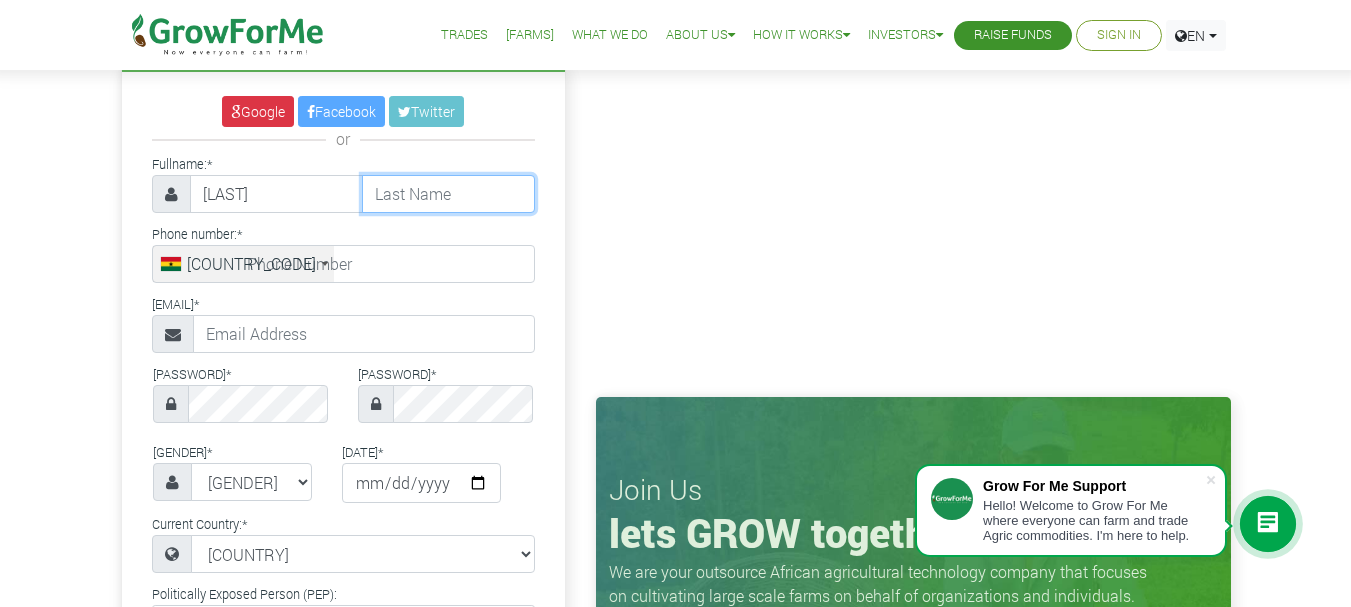 type on "[LAST]" 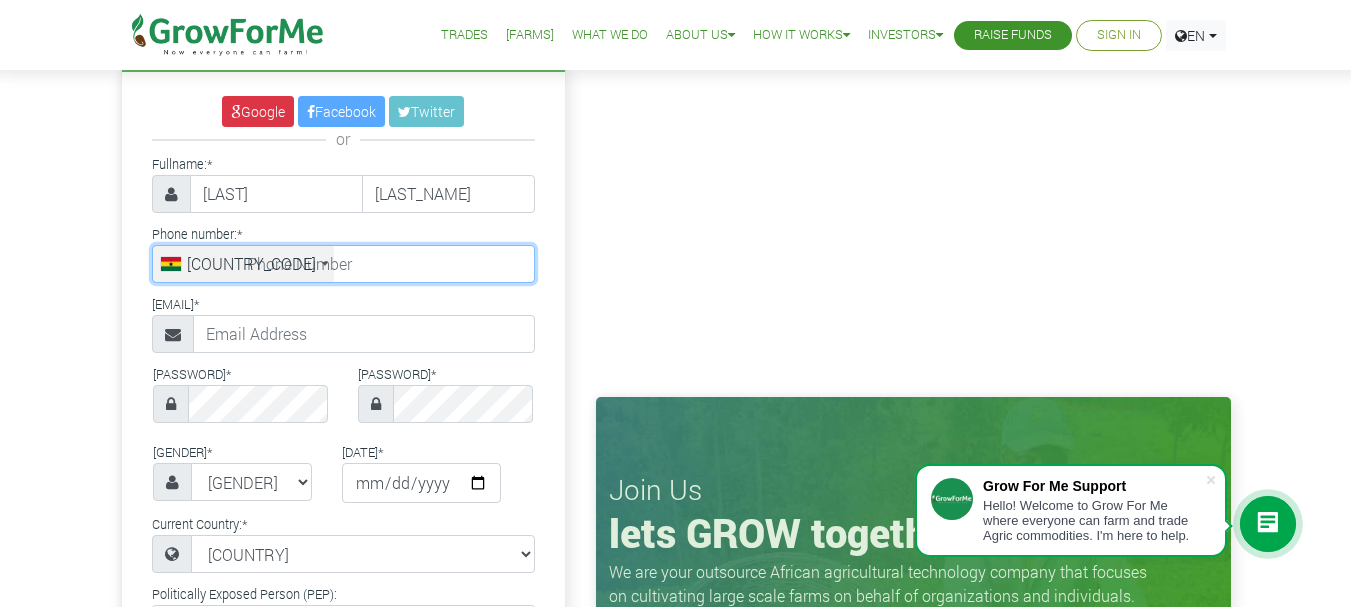 type on "07721616642" 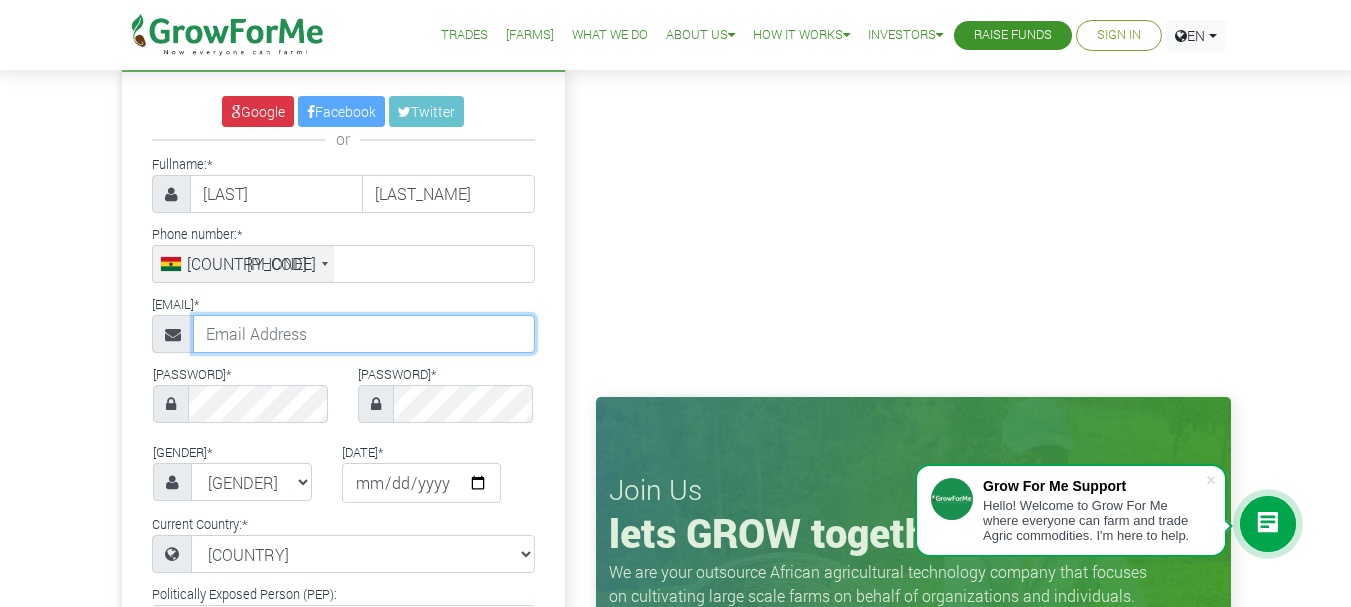 type on "boakadom@gmail.com" 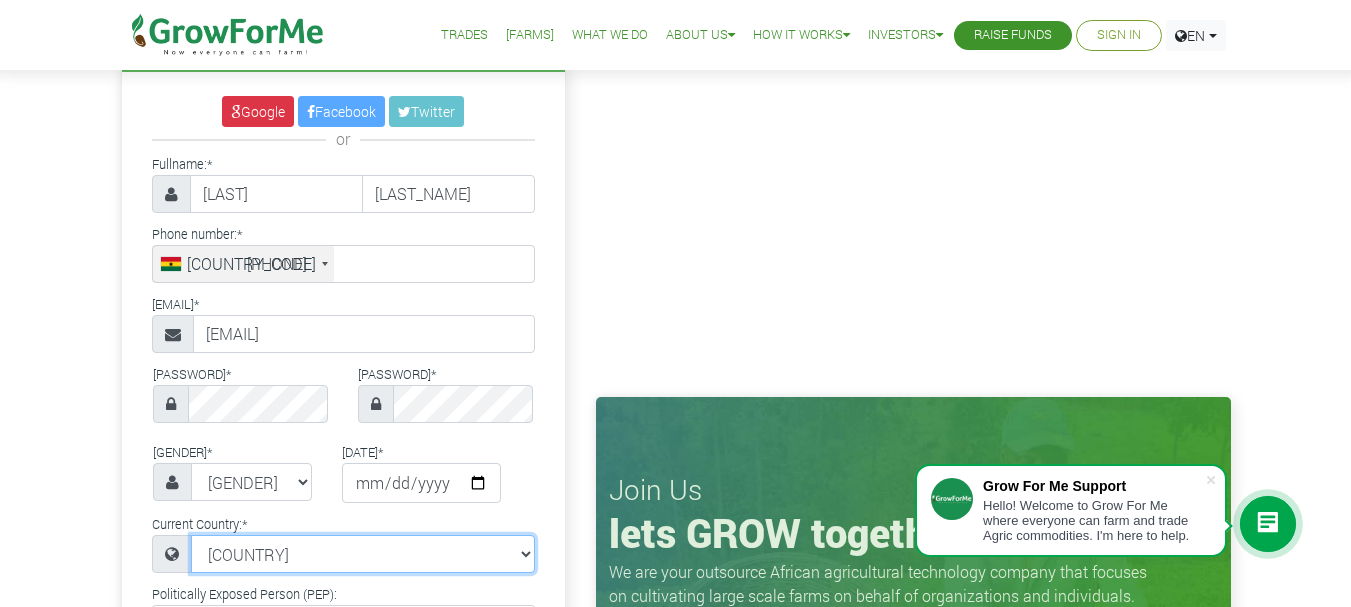 select on "Netherlands" 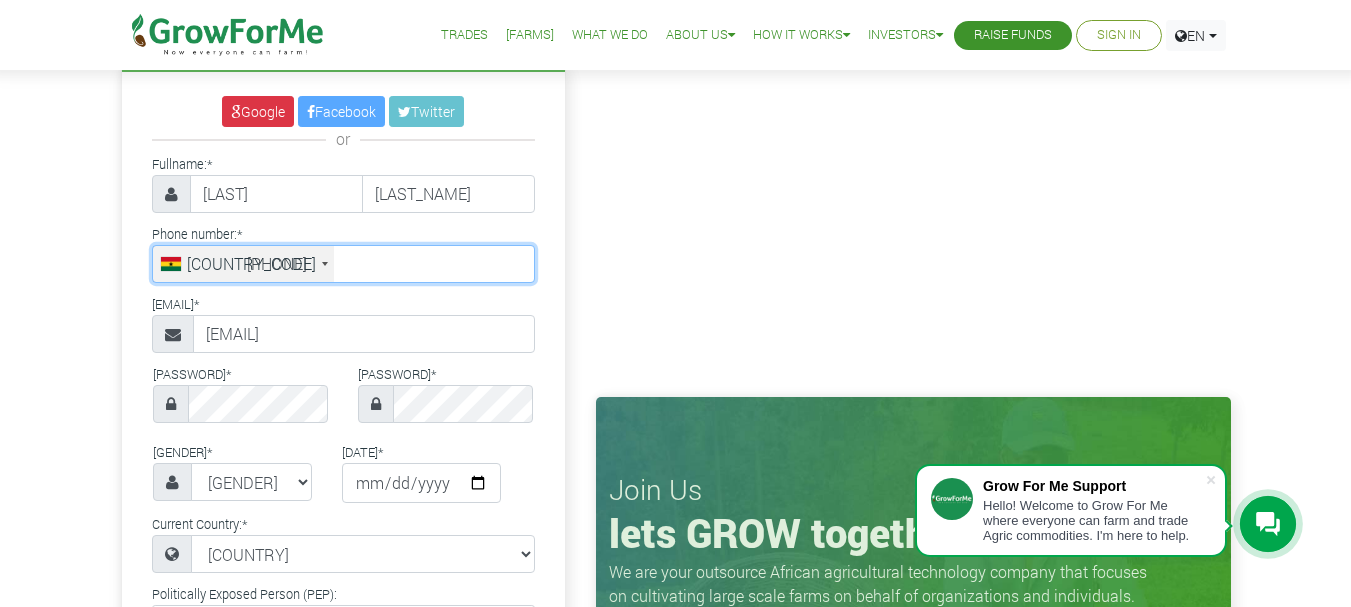 drag, startPoint x: 356, startPoint y: 274, endPoint x: 123, endPoint y: 250, distance: 234.23279 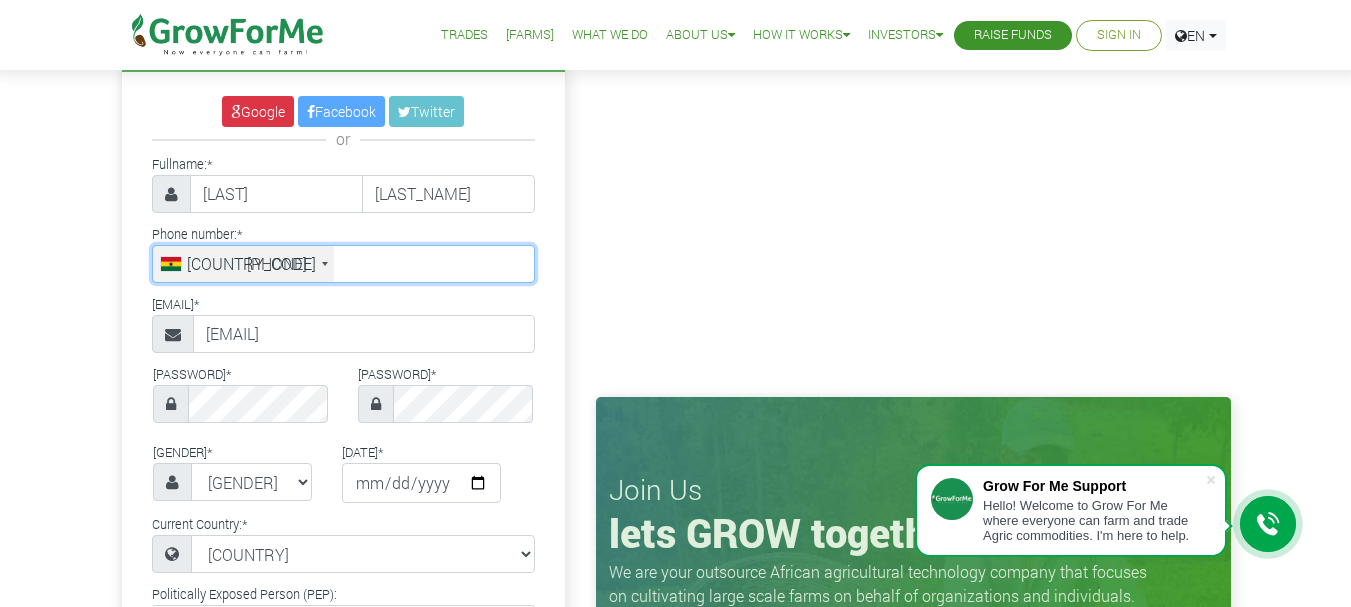 type on "[PHONE]" 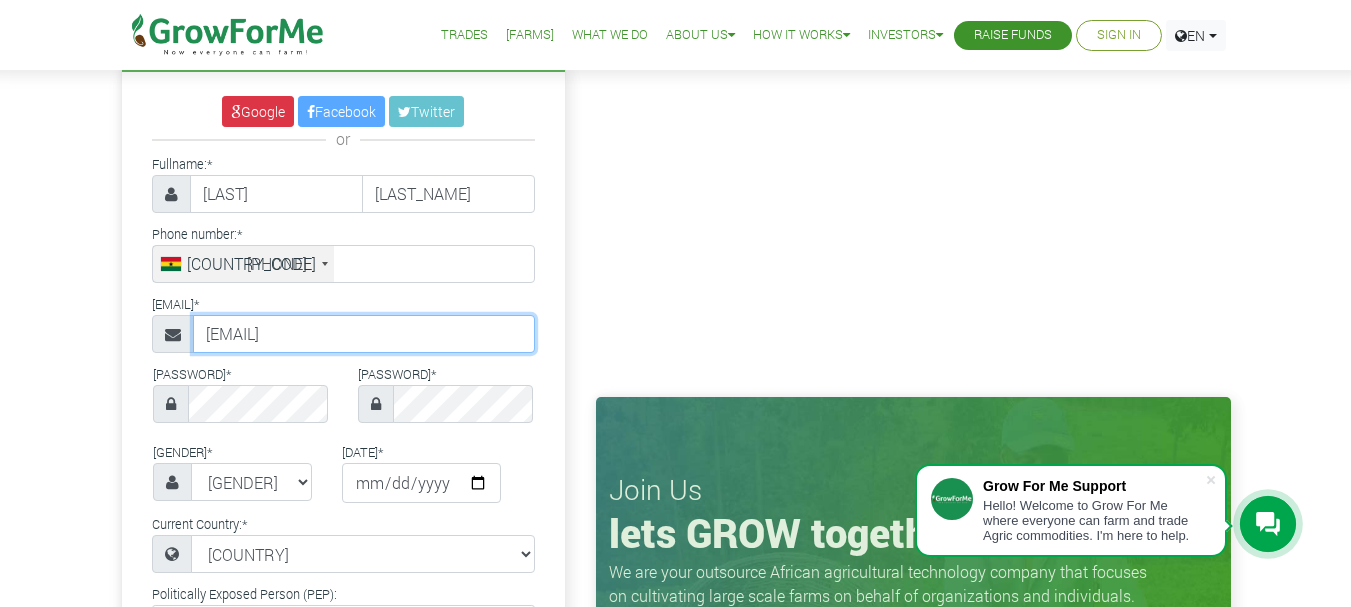 drag, startPoint x: 372, startPoint y: 339, endPoint x: 182, endPoint y: 332, distance: 190.1289 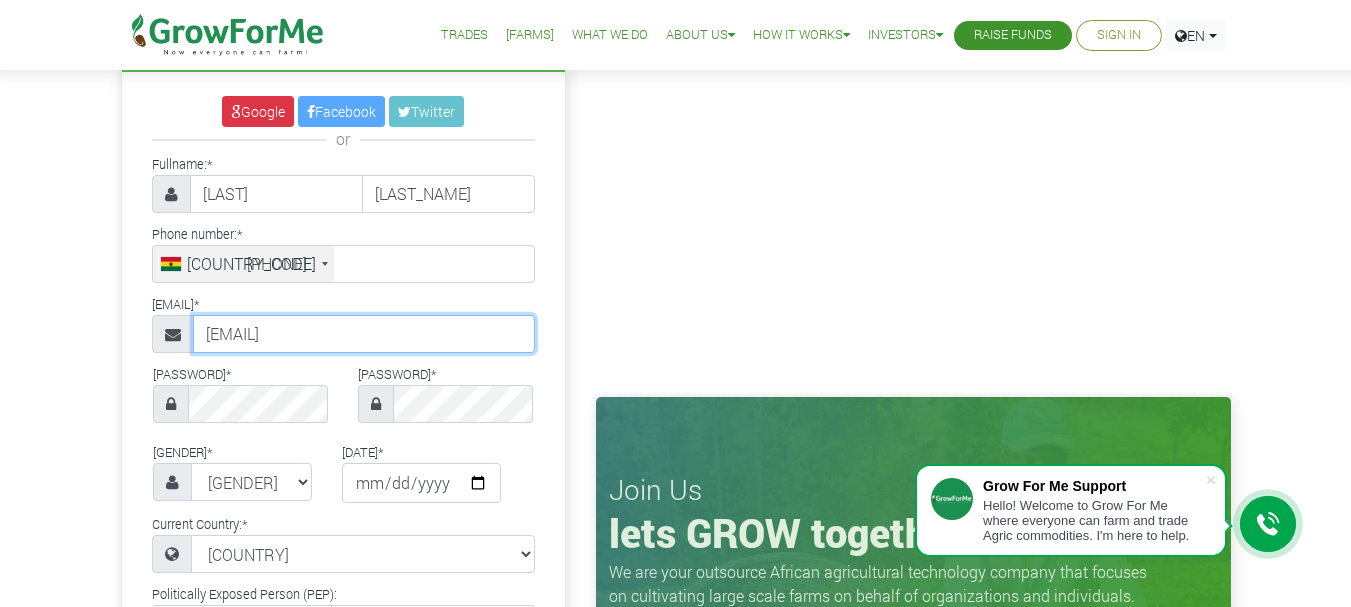 click on "[EMAIL]" at bounding box center (364, 334) 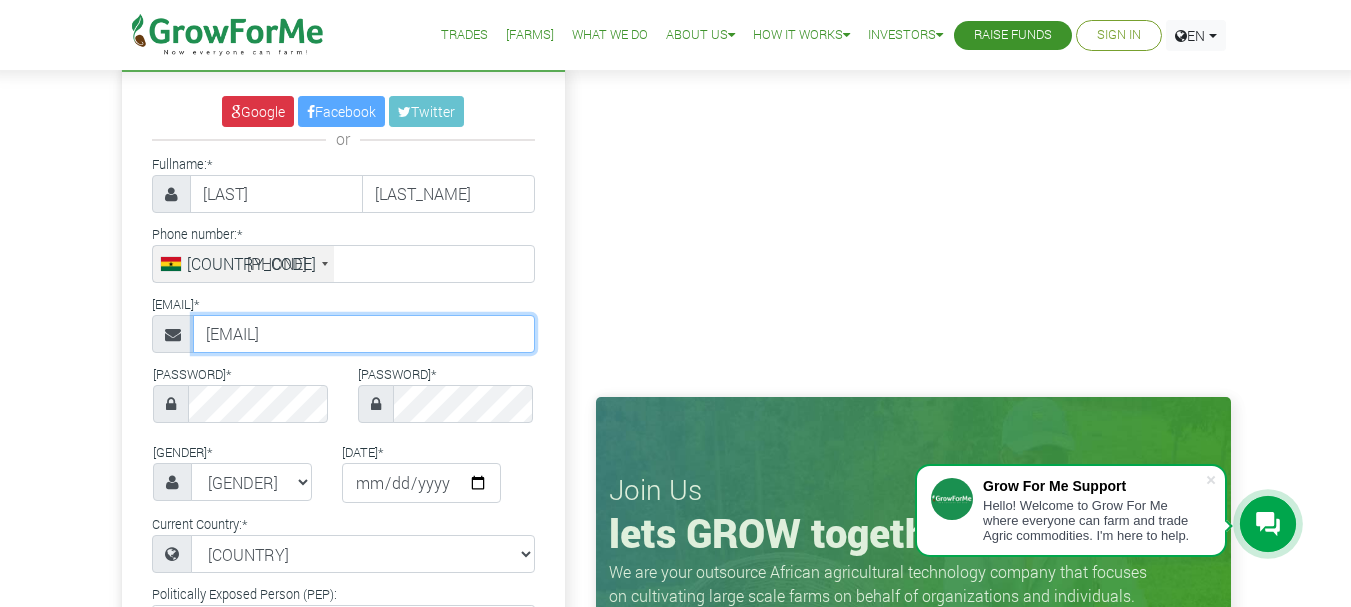 drag, startPoint x: 426, startPoint y: 323, endPoint x: 94, endPoint y: 315, distance: 332.09637 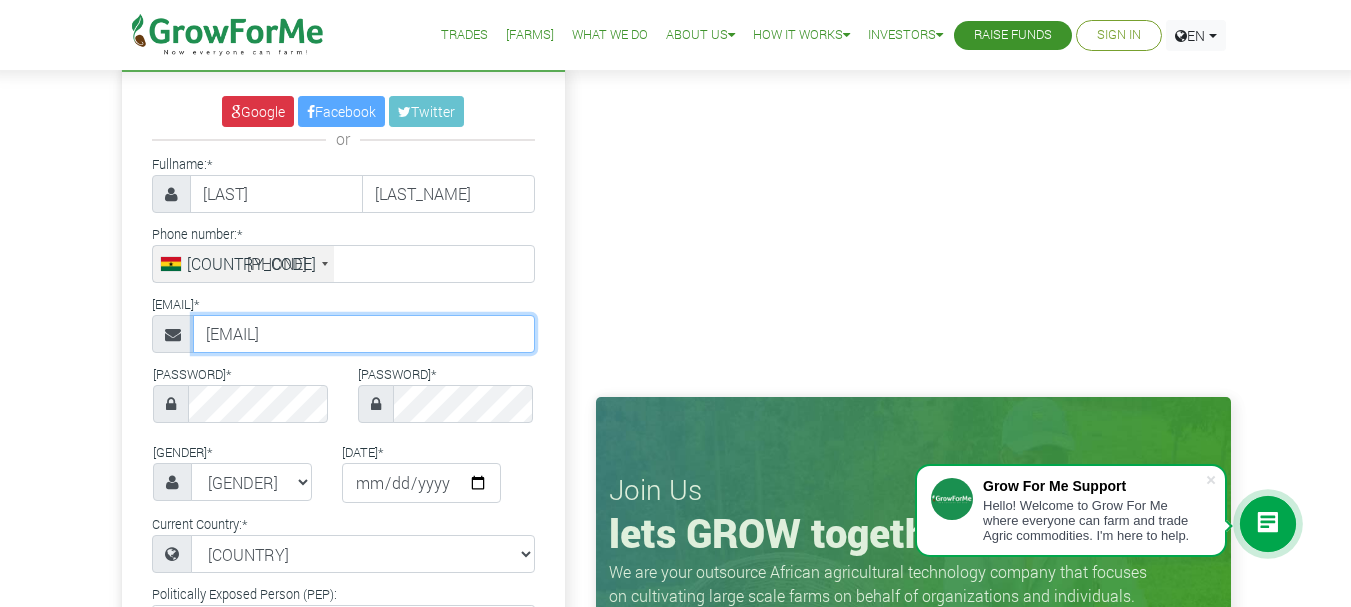 click on "[EMAIL]" at bounding box center (364, 334) 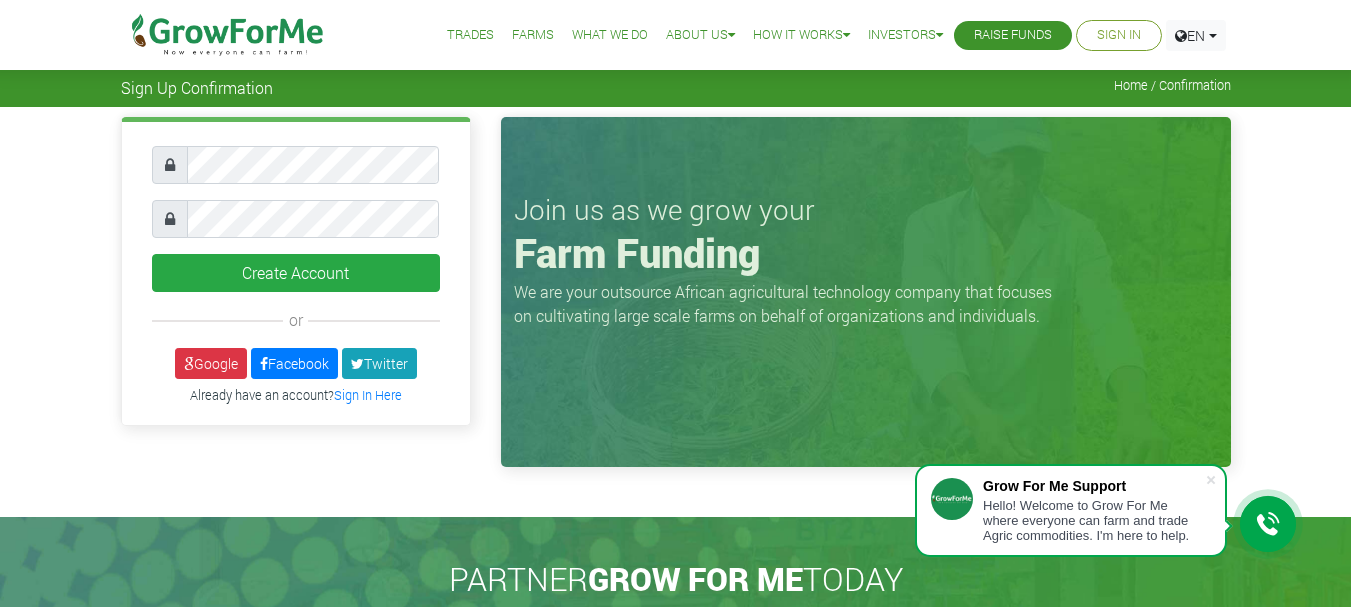 scroll, scrollTop: 0, scrollLeft: 0, axis: both 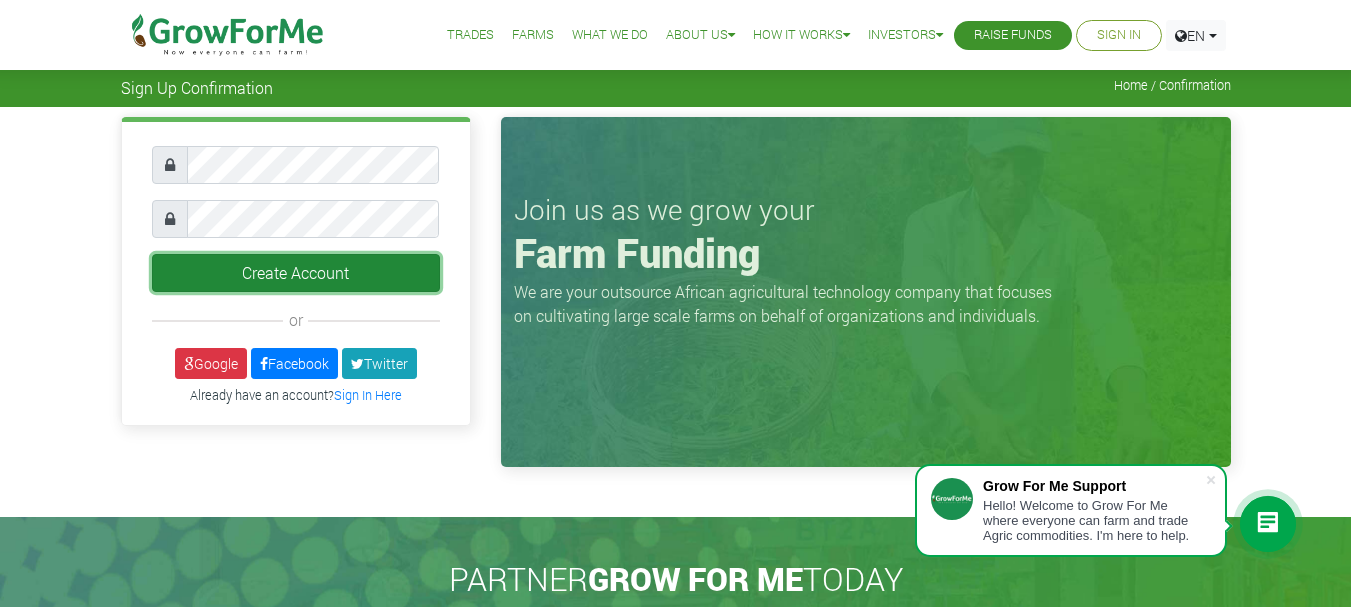 click on "Create Account" at bounding box center [296, 273] 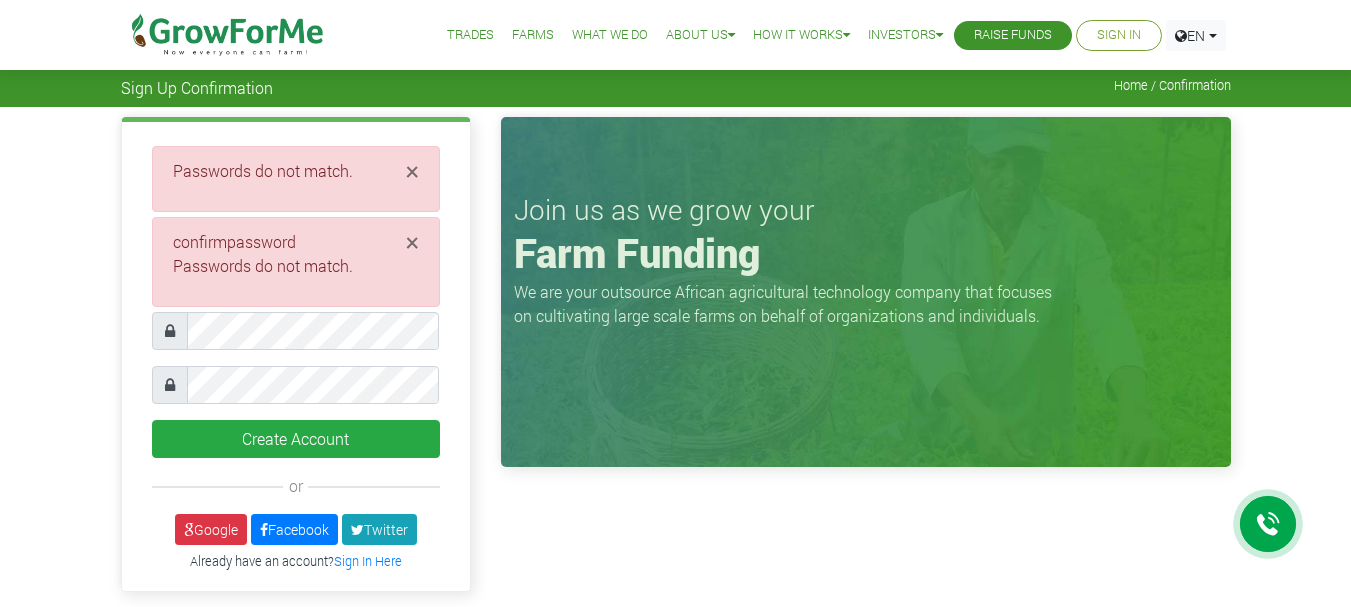 scroll, scrollTop: 0, scrollLeft: 0, axis: both 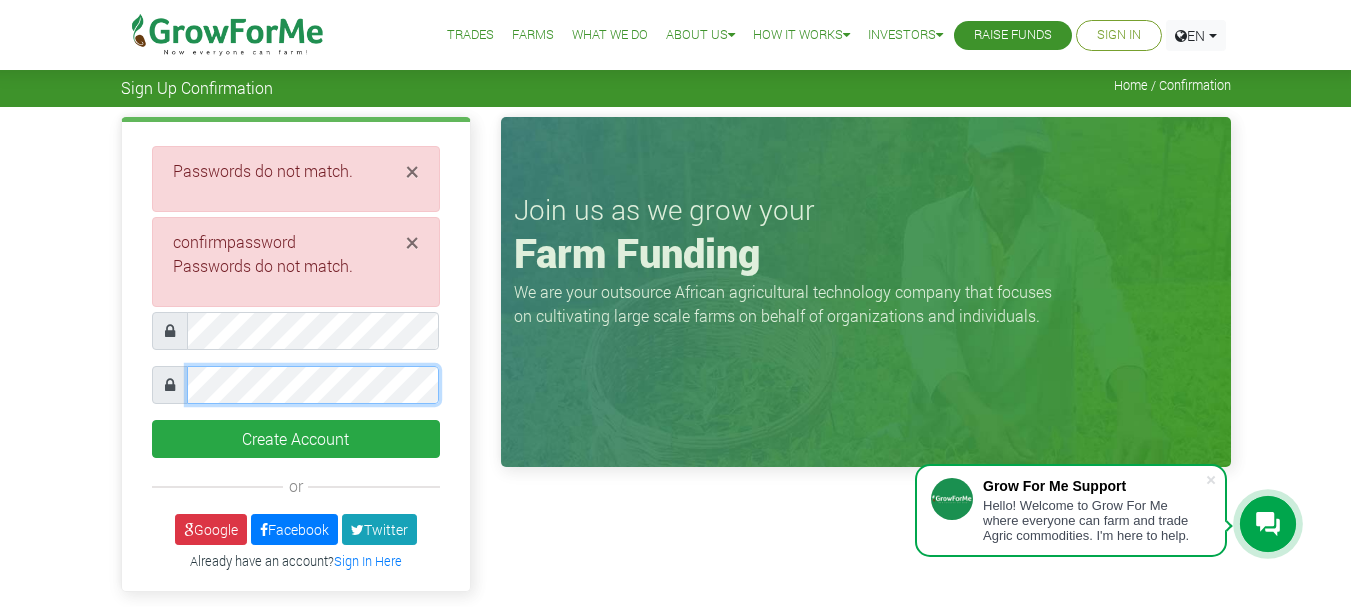 click on "×
Passwords do not match.
×
confirmpassword Passwords do not match.
or" at bounding box center [296, 356] 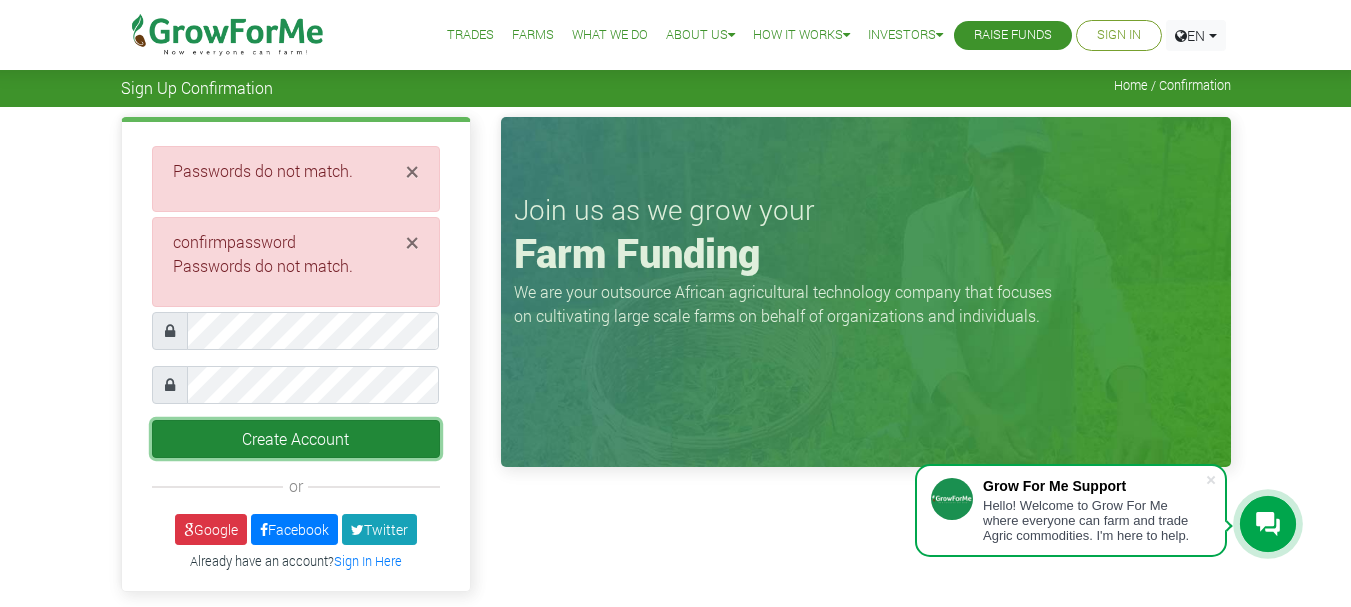 click on "Create Account" at bounding box center [296, 439] 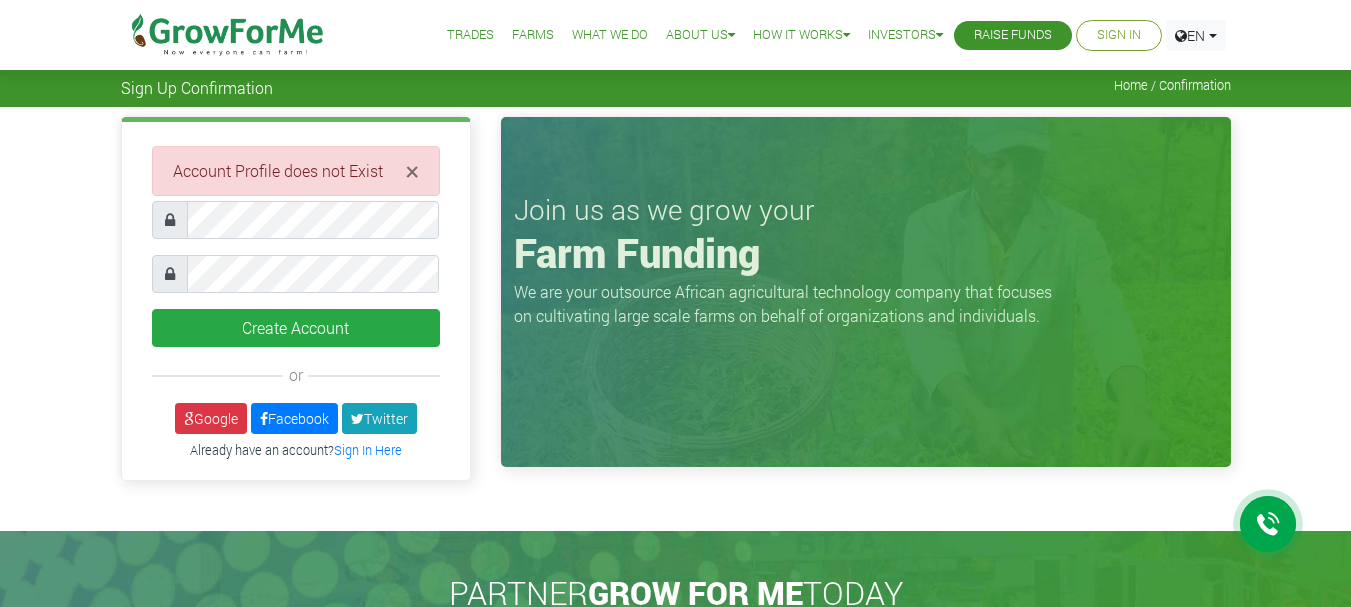 scroll, scrollTop: 0, scrollLeft: 0, axis: both 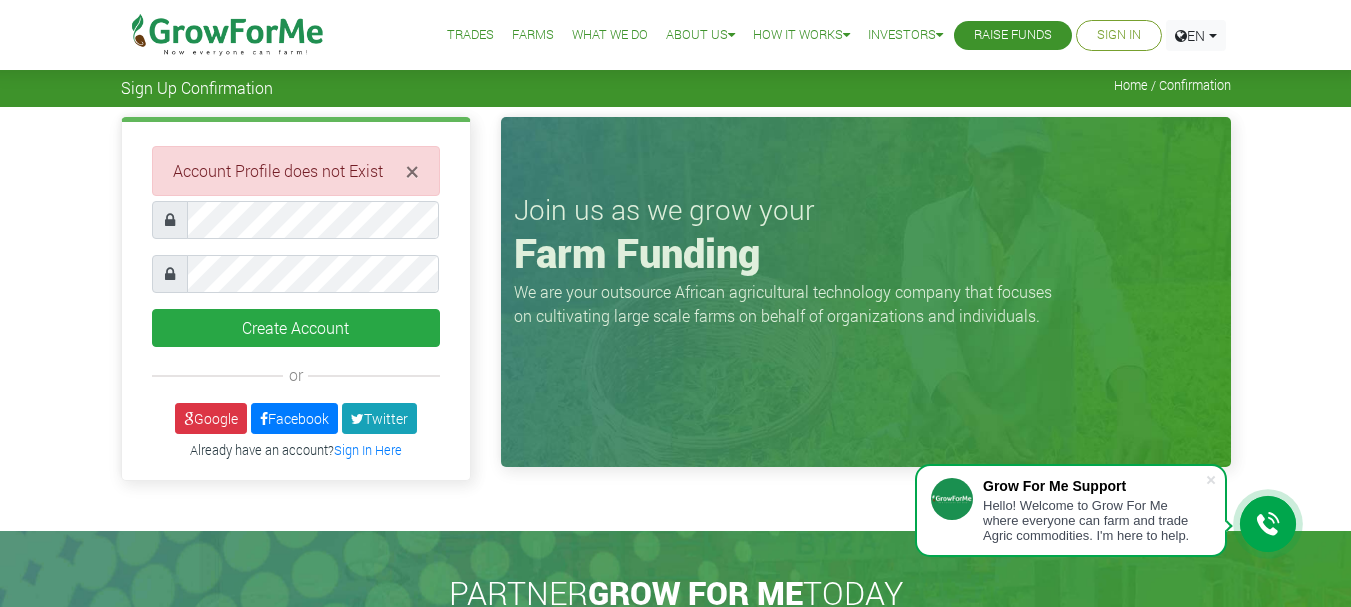 click on "Sign In" at bounding box center (1119, 35) 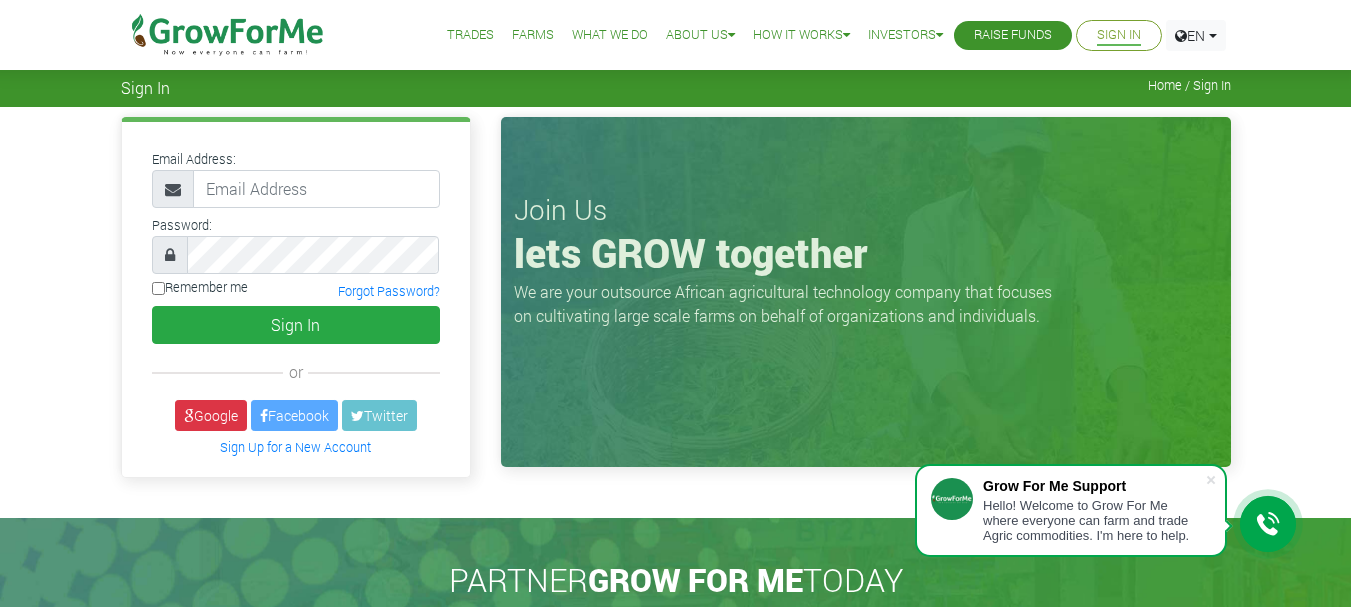 scroll, scrollTop: 0, scrollLeft: 0, axis: both 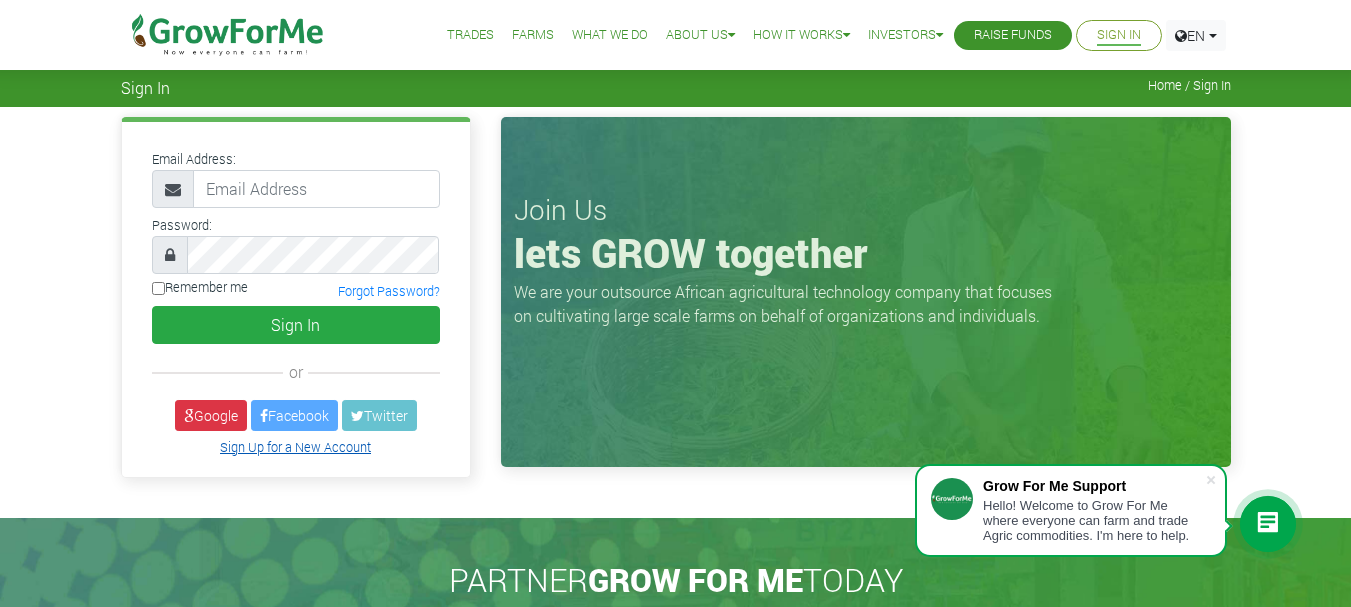 click on "Sign Up for a New Account" at bounding box center [295, 447] 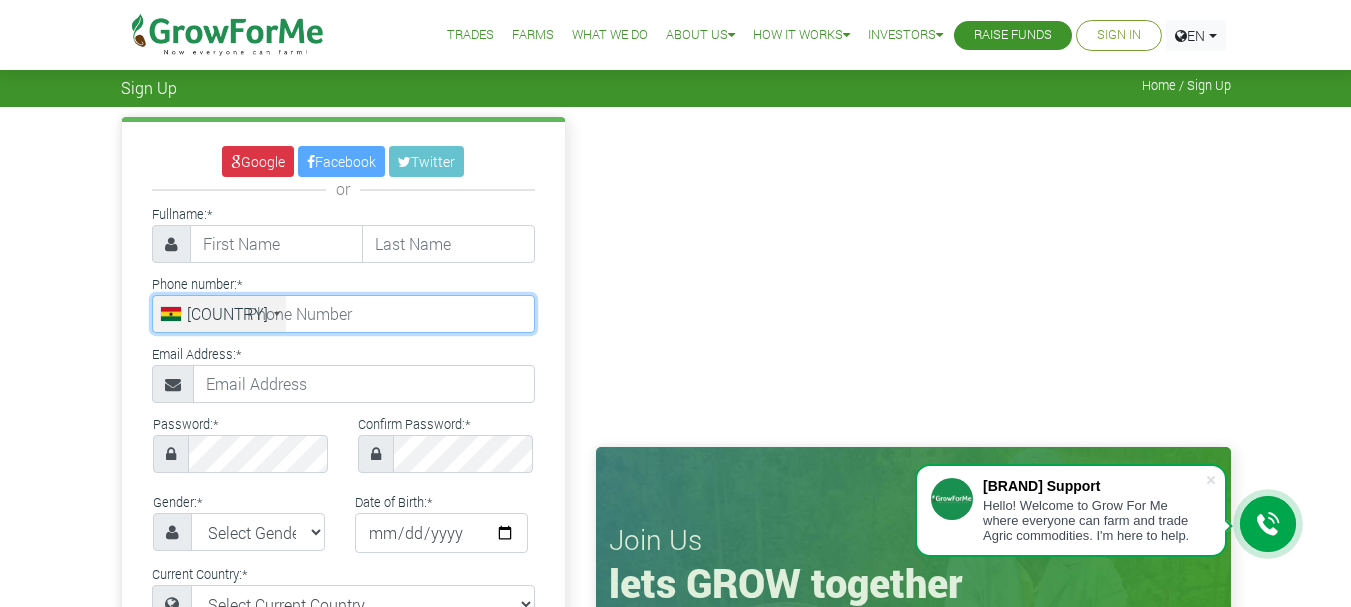 scroll, scrollTop: 0, scrollLeft: 0, axis: both 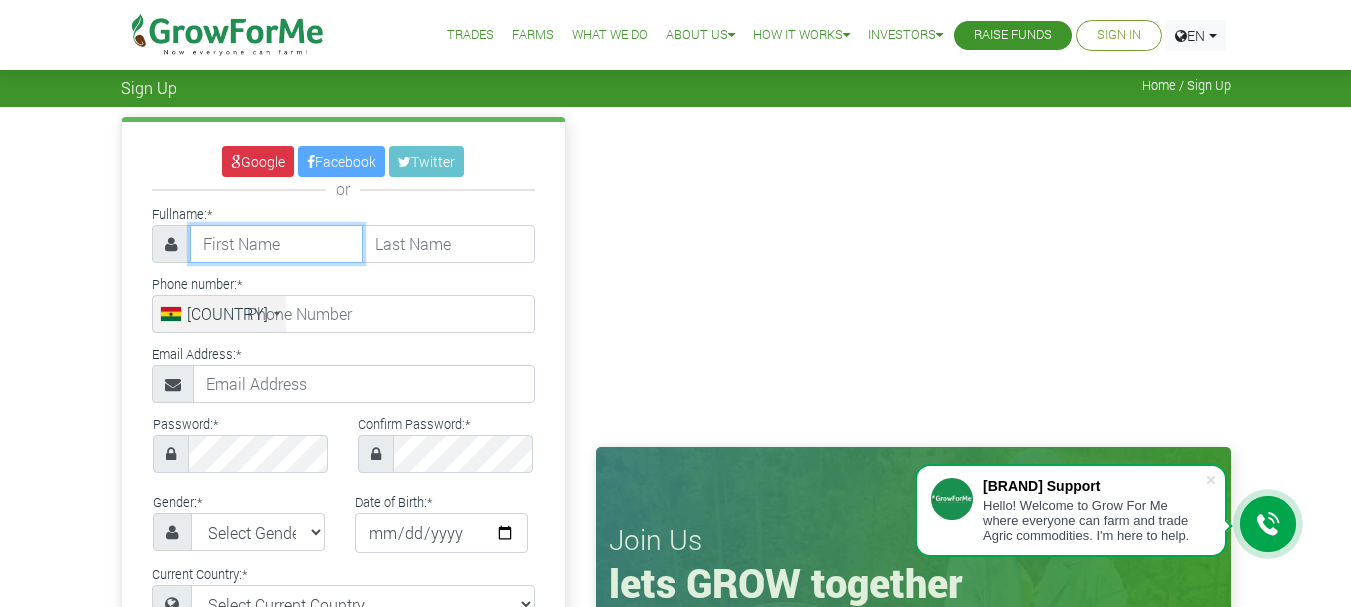 click at bounding box center (276, 244) 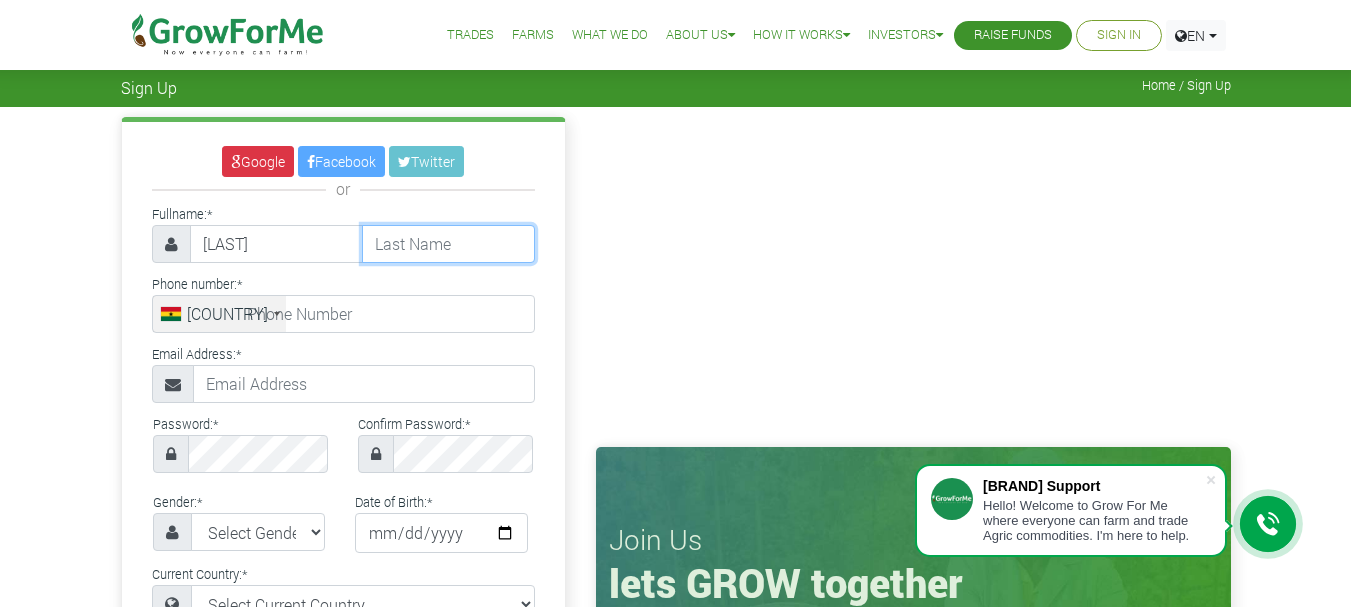 type on "[LAST_NAME]" 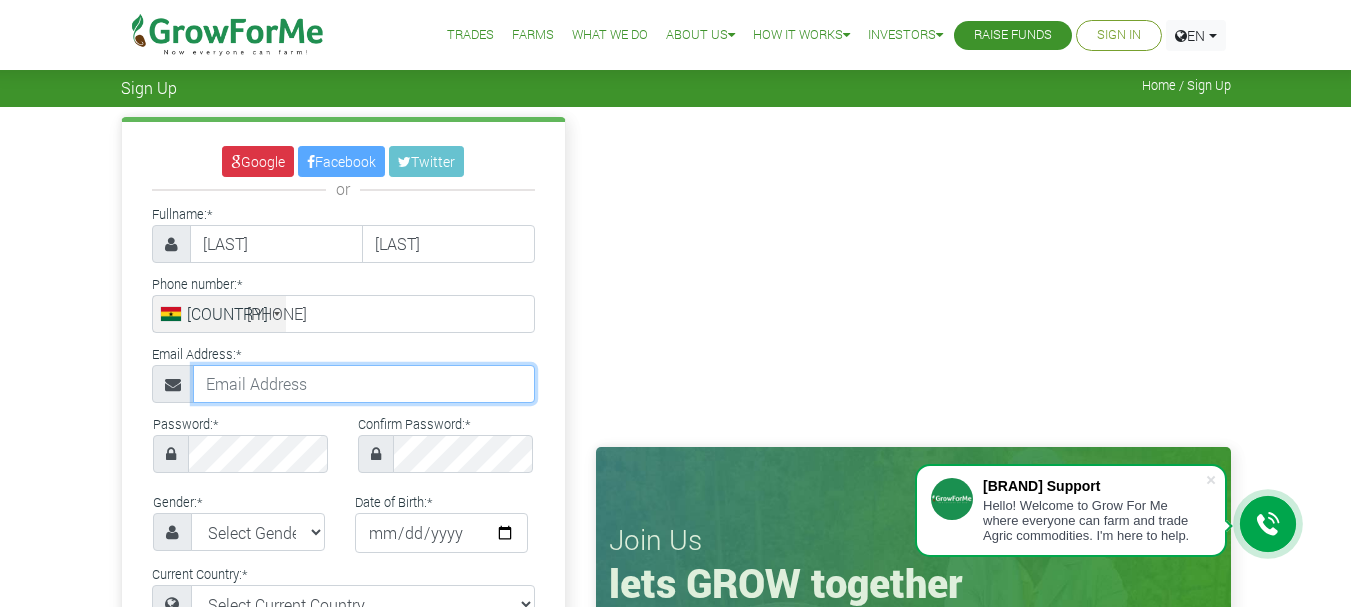 type on "boakadom@gmail.com" 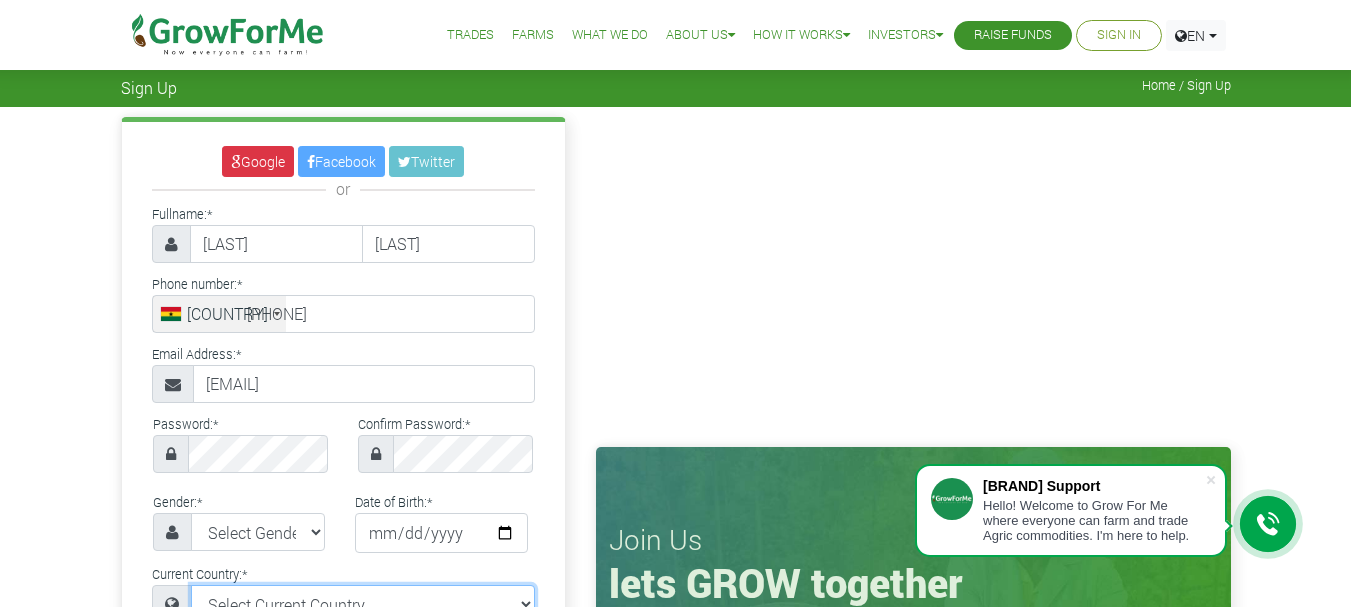 select on "Netherlands" 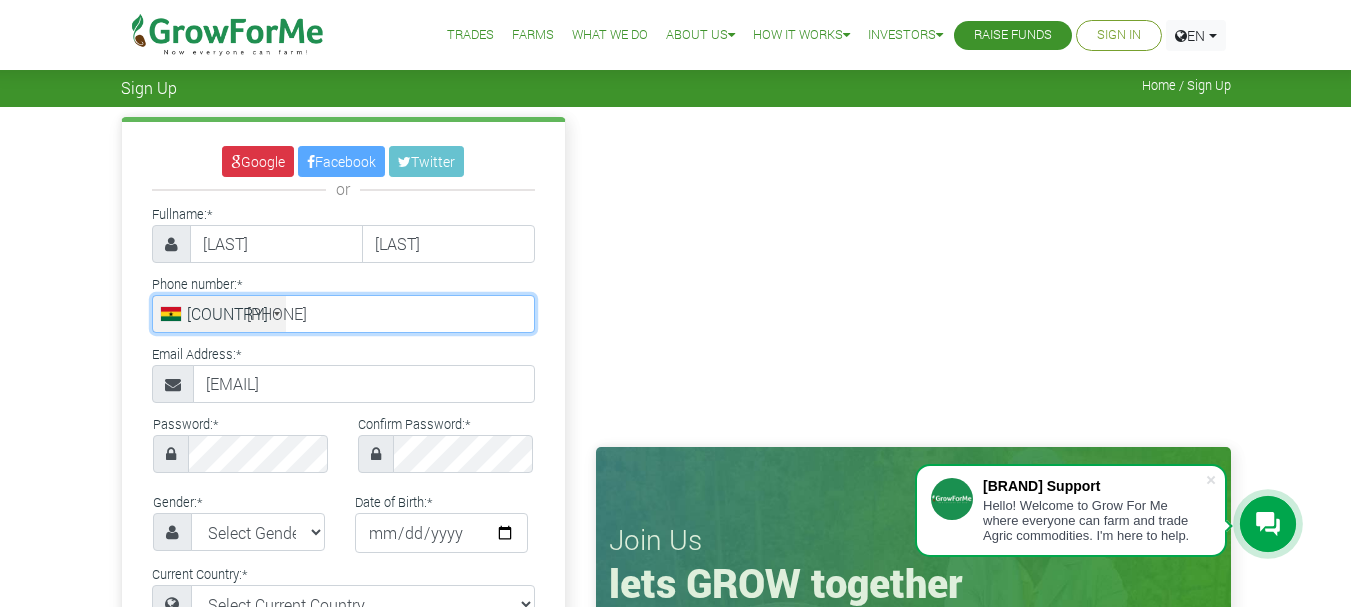 drag, startPoint x: 358, startPoint y: 318, endPoint x: 82, endPoint y: 311, distance: 276.08875 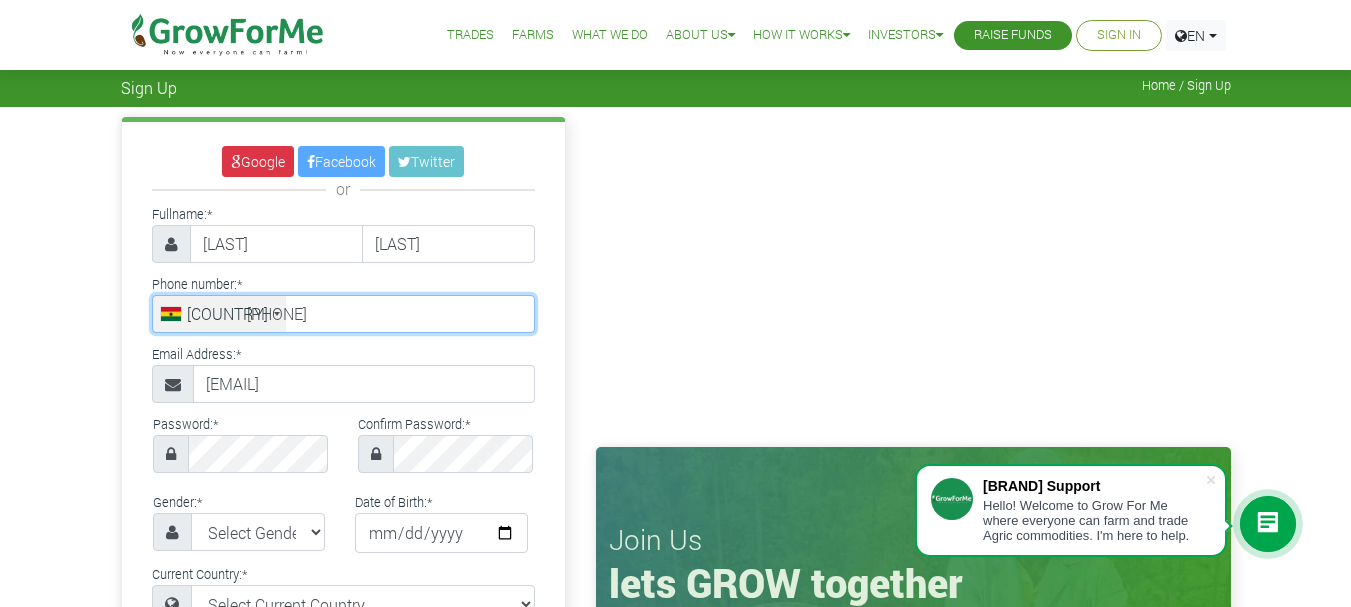 type on "[PHONE]" 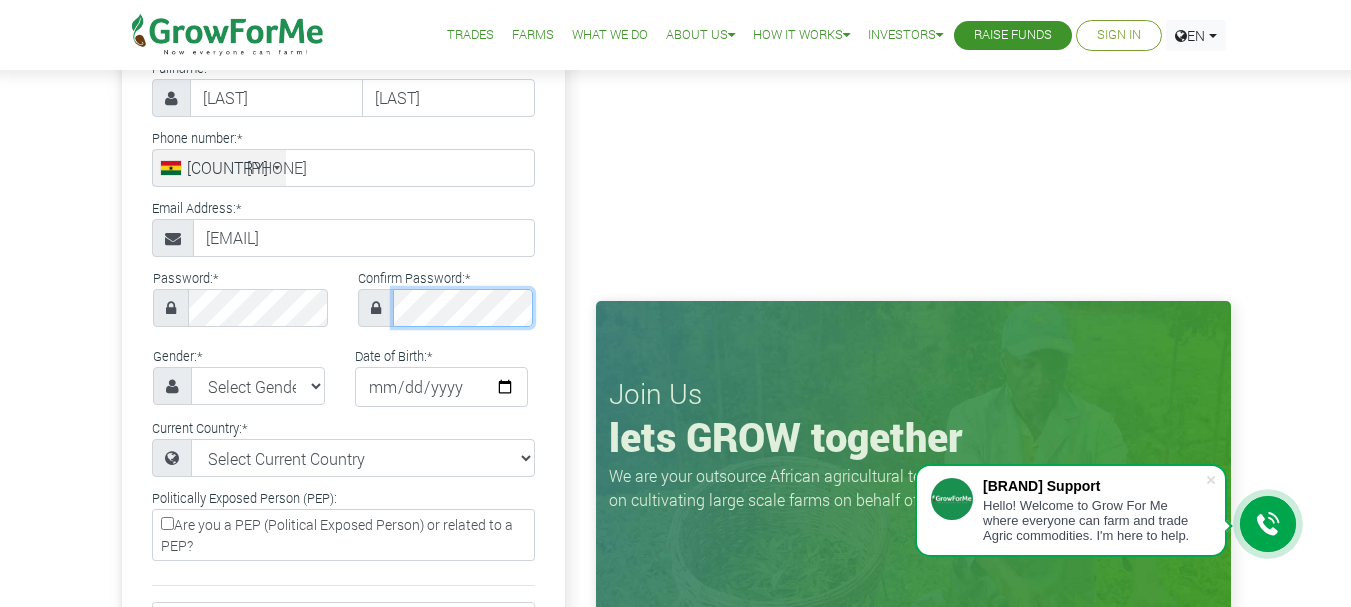 scroll, scrollTop: 253, scrollLeft: 0, axis: vertical 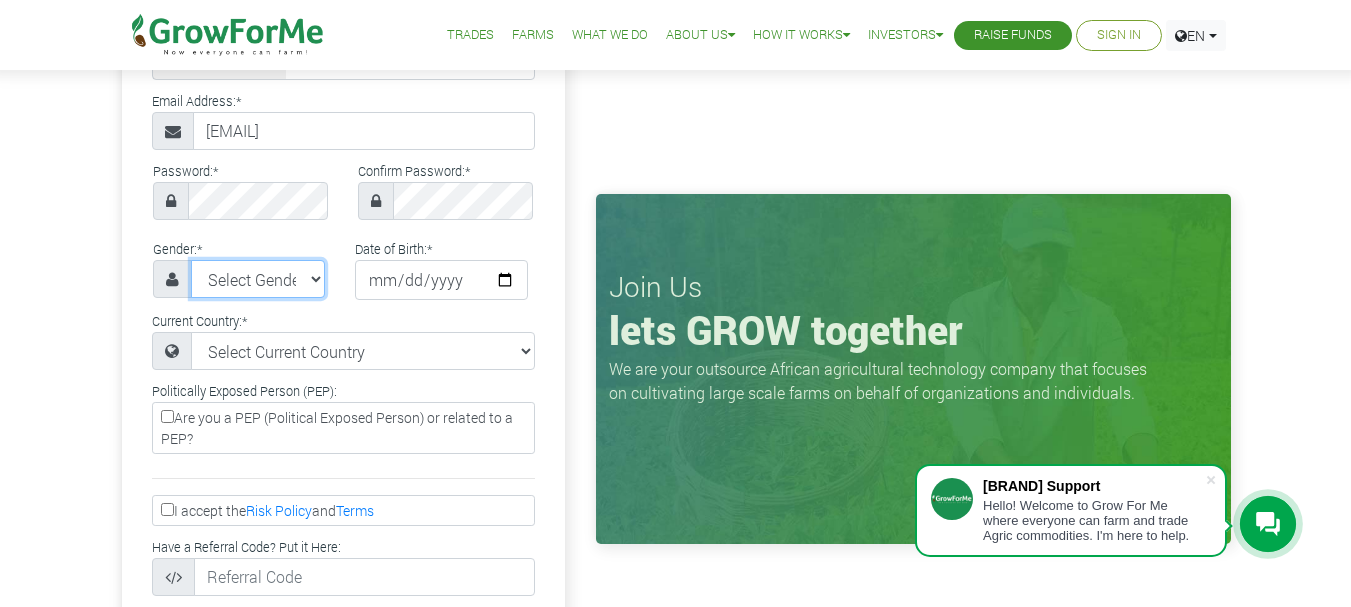 click on "Select Gender
Female
Male" at bounding box center (258, 279) 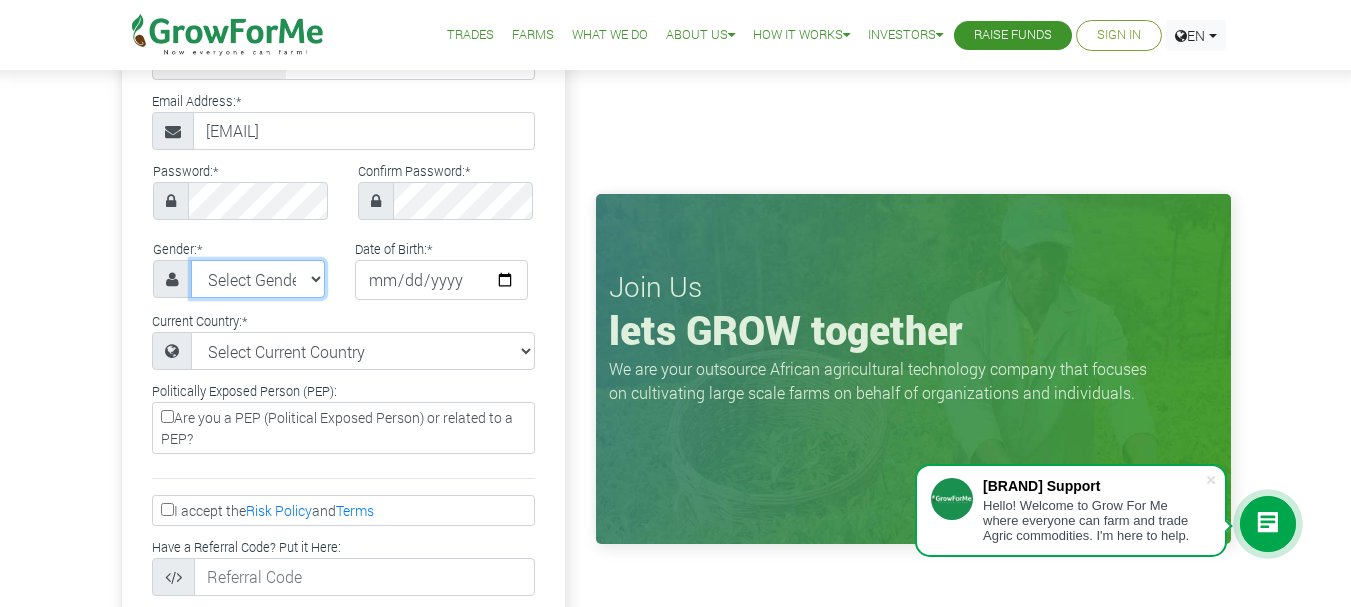 select on "Male" 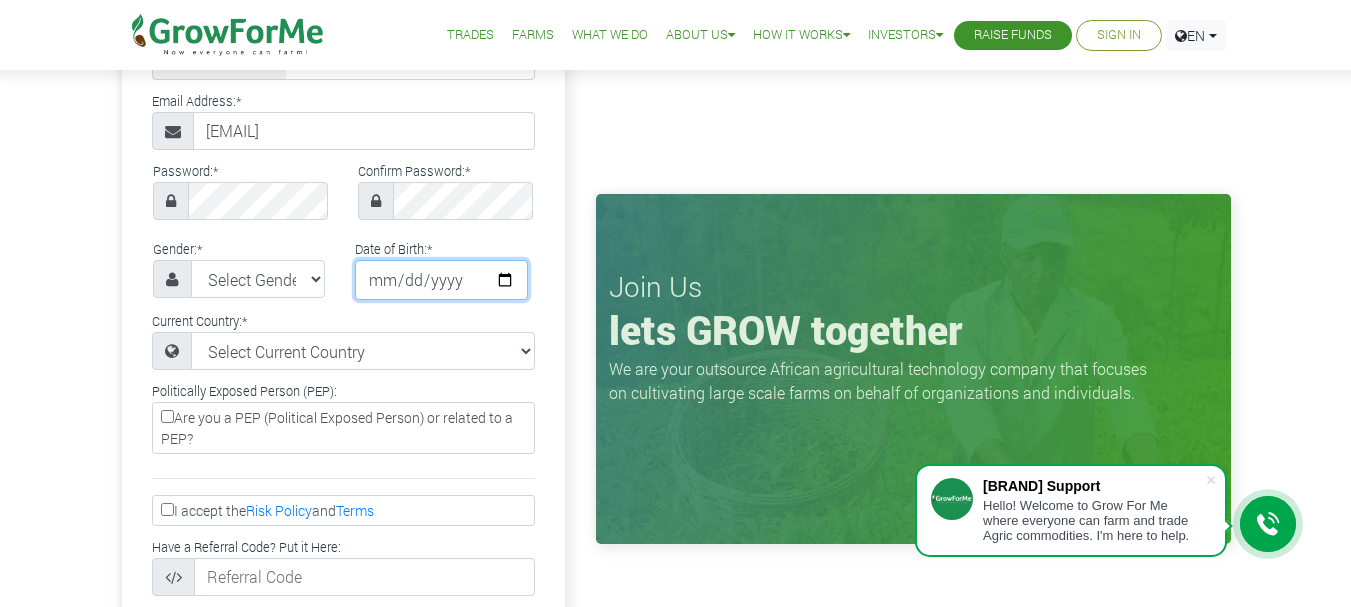 click at bounding box center (441, 280) 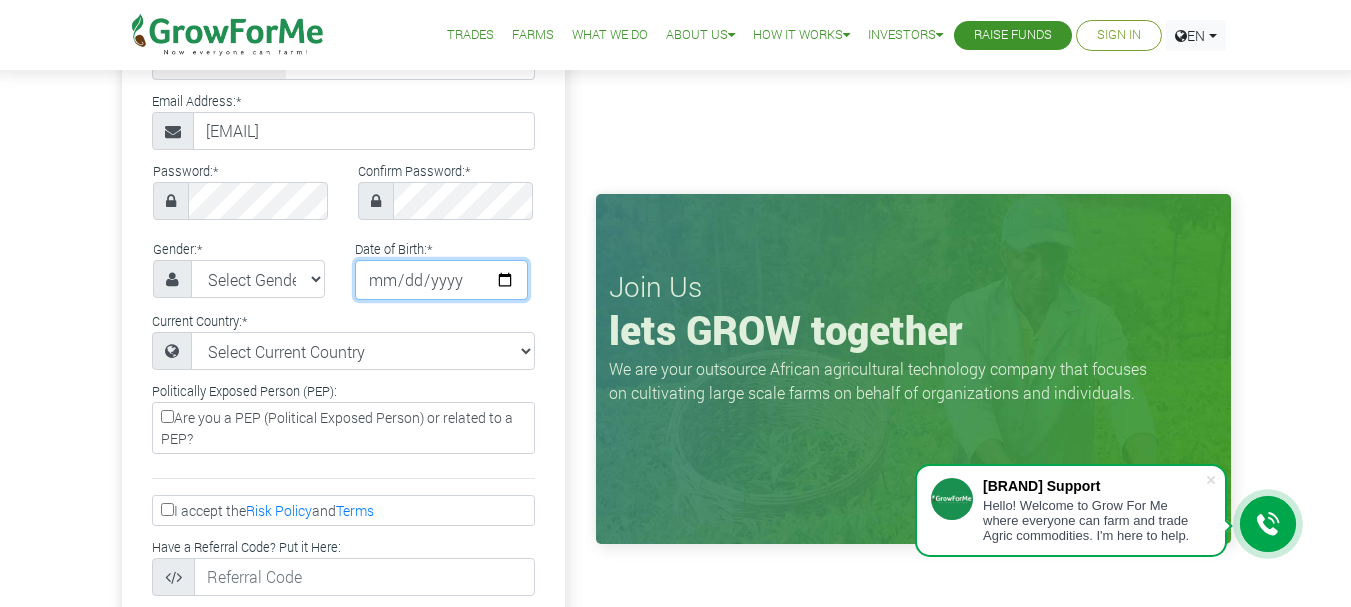 type on "[DATE]" 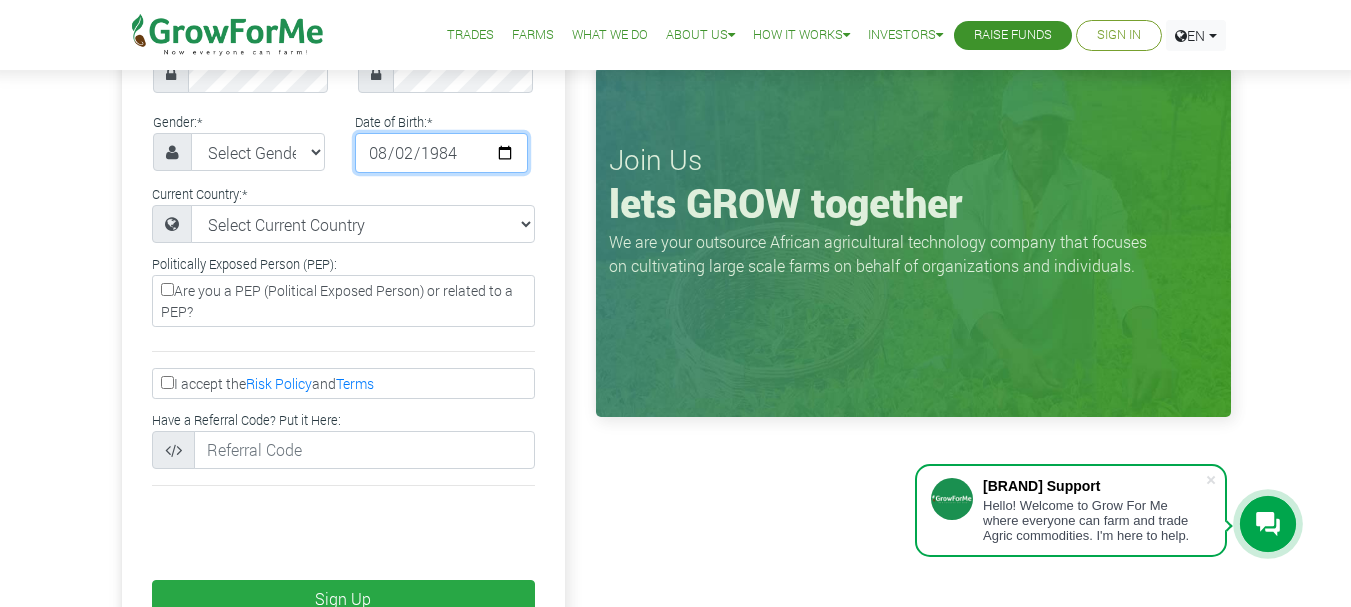 scroll, scrollTop: 377, scrollLeft: 0, axis: vertical 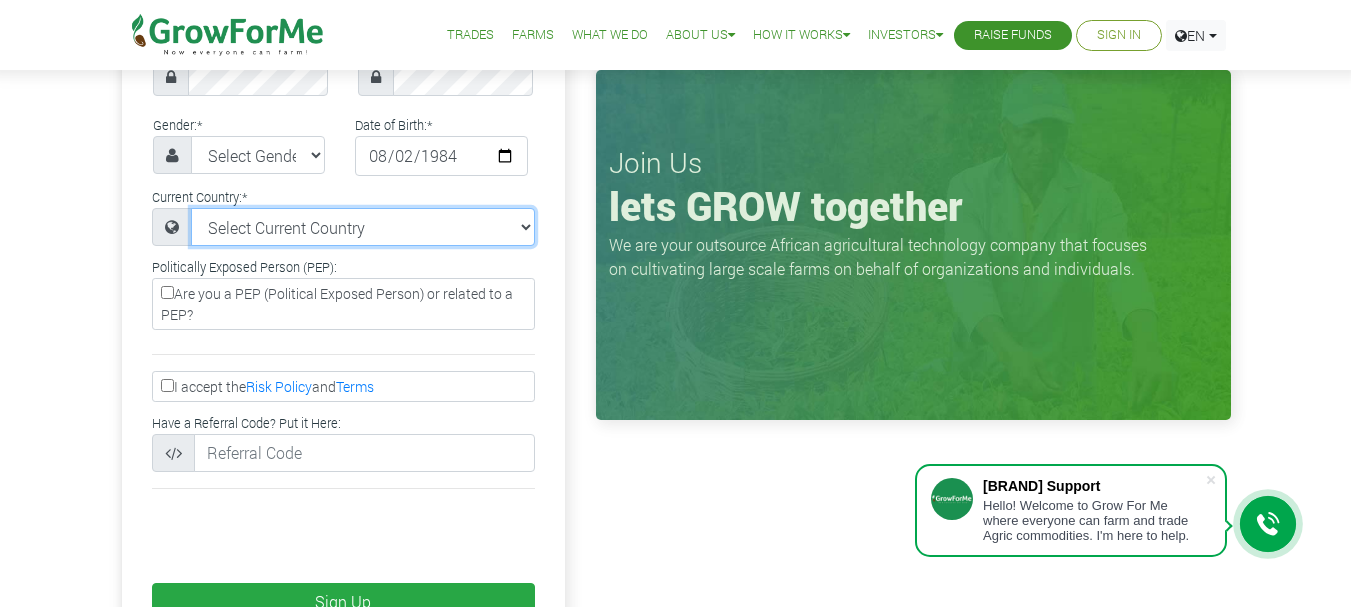 click on "Select Current Country
Afghanistan
Albania
Algeria
American Samoa
Andorra
Angola
Anguilla
Antigua & Barbuda
Argentina
Armenia
Aruba
Australia
Austria
Azerbaijan
Bahamas
Benin" at bounding box center (363, 227) 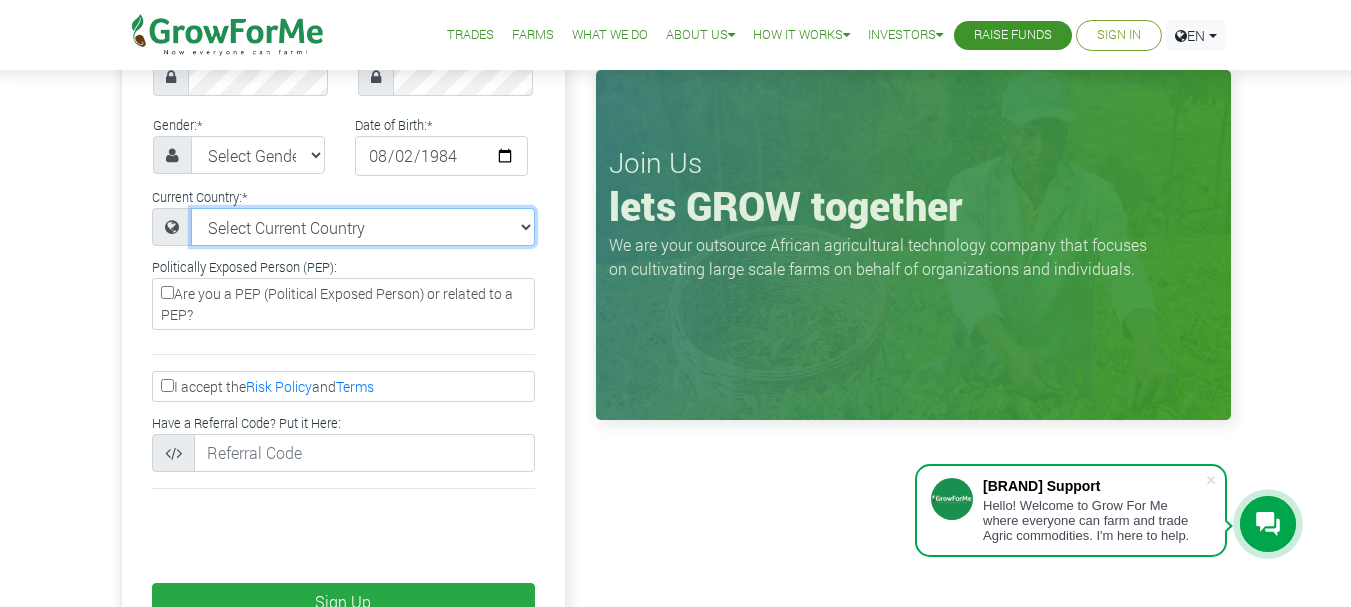 select on "[COUNTRY]" 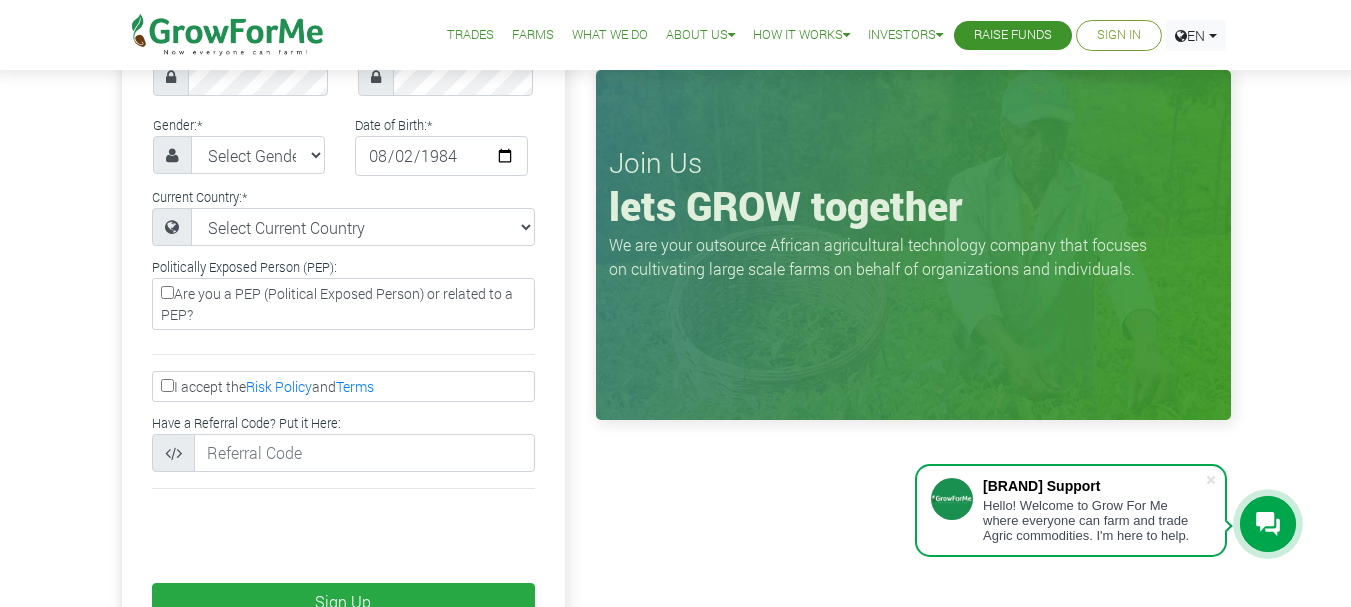 click on "I accept the   Risk Policy    and  Terms" at bounding box center (343, 304) 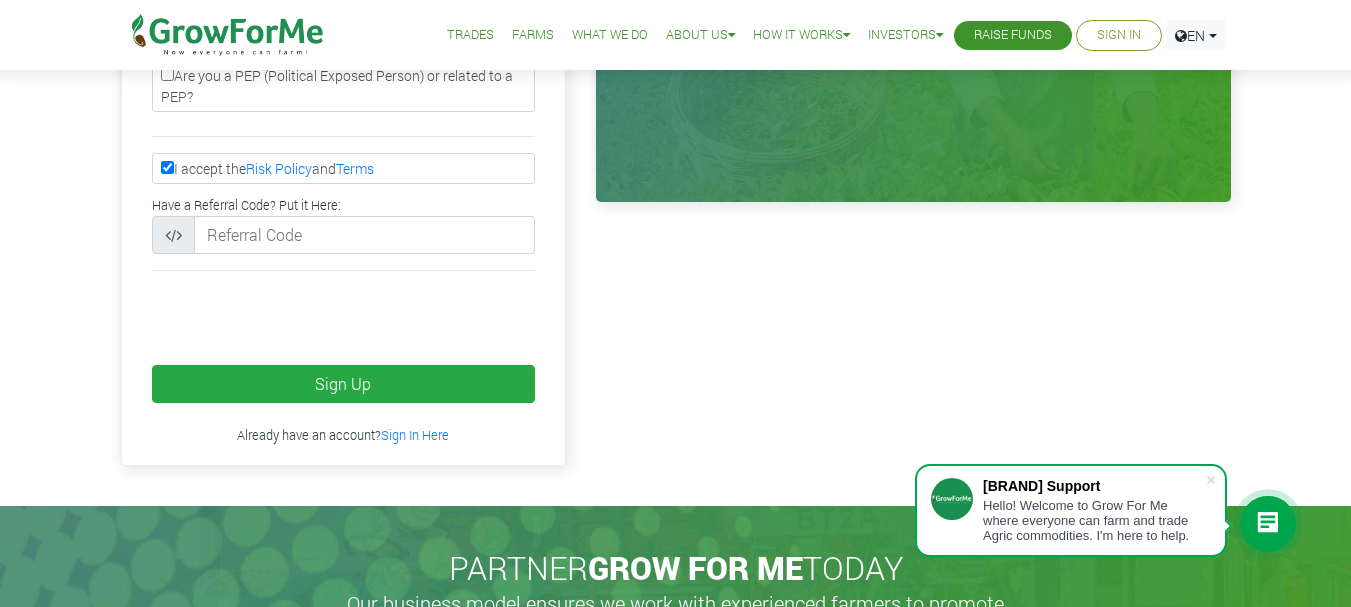 scroll, scrollTop: 600, scrollLeft: 0, axis: vertical 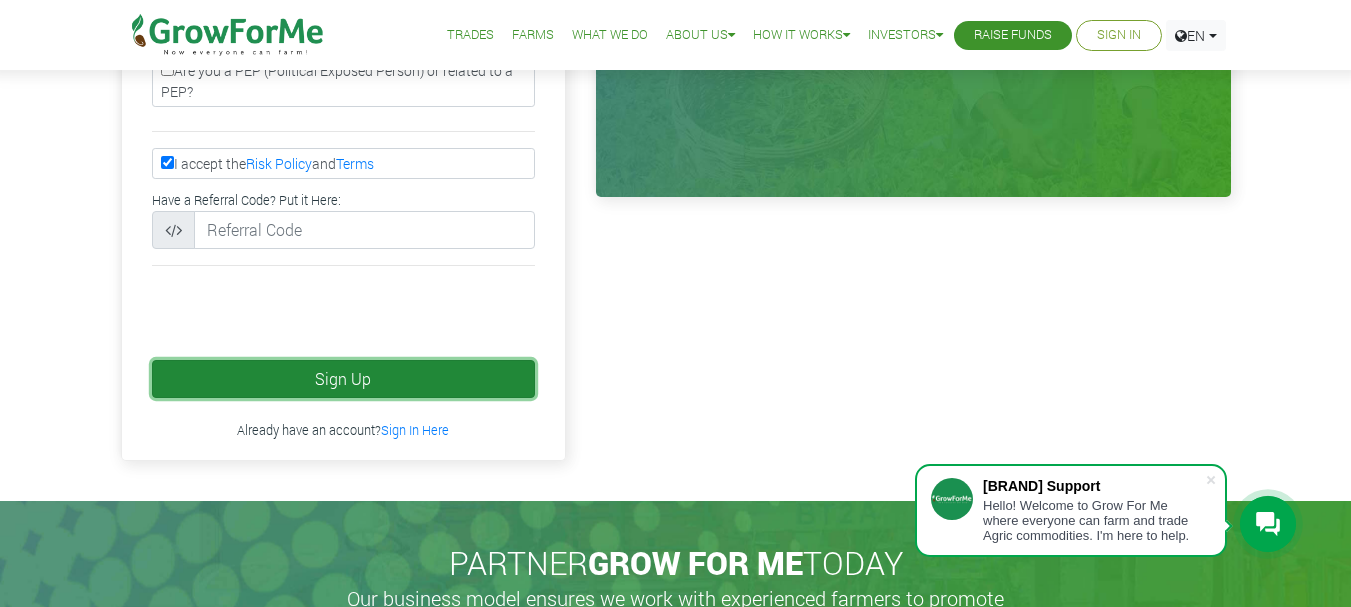 click on "Sign Up" at bounding box center [343, 379] 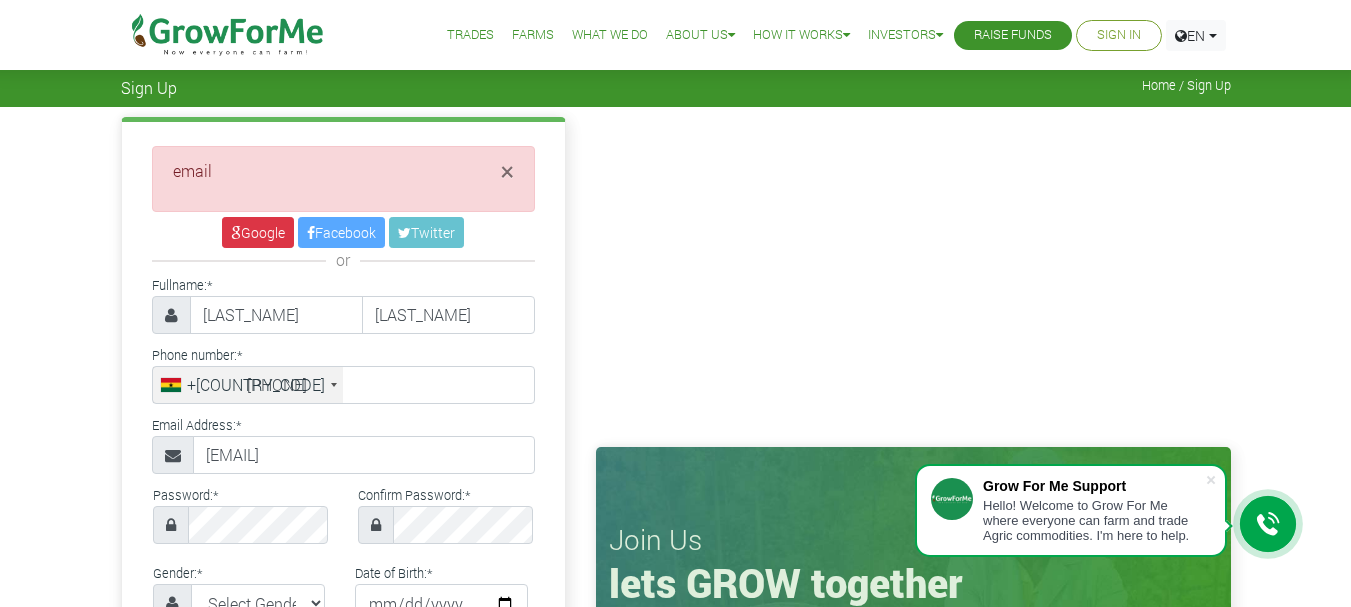 scroll, scrollTop: 0, scrollLeft: 0, axis: both 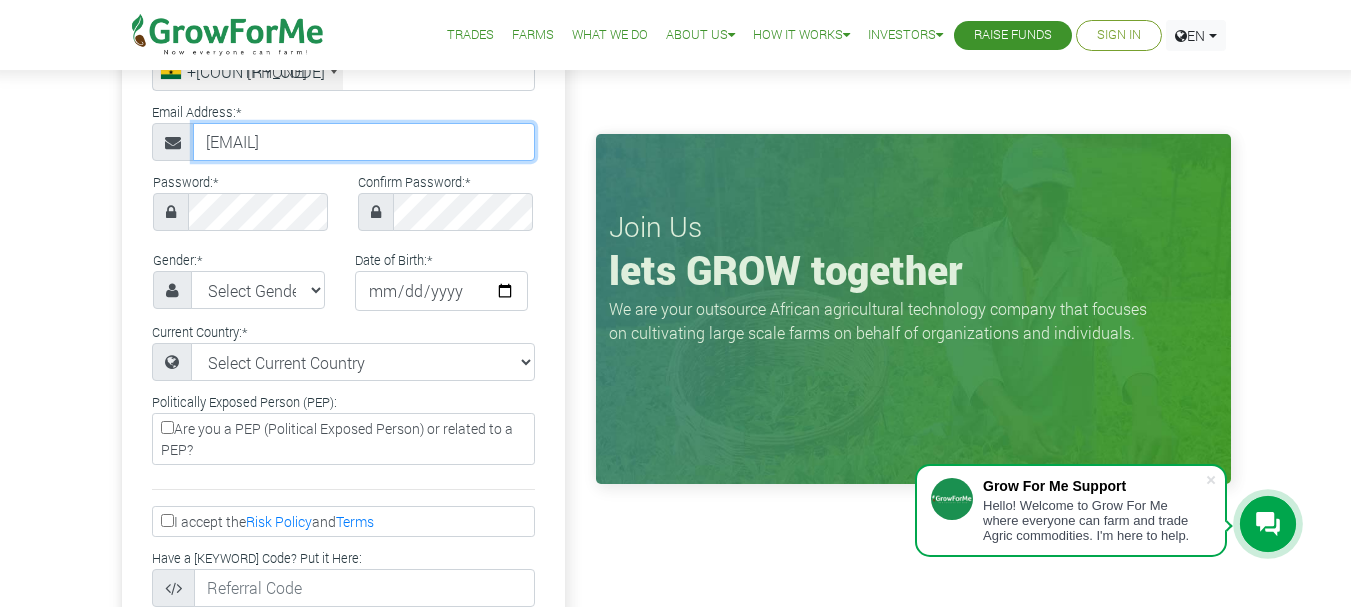 click on "[EMAIL]" at bounding box center [364, 142] 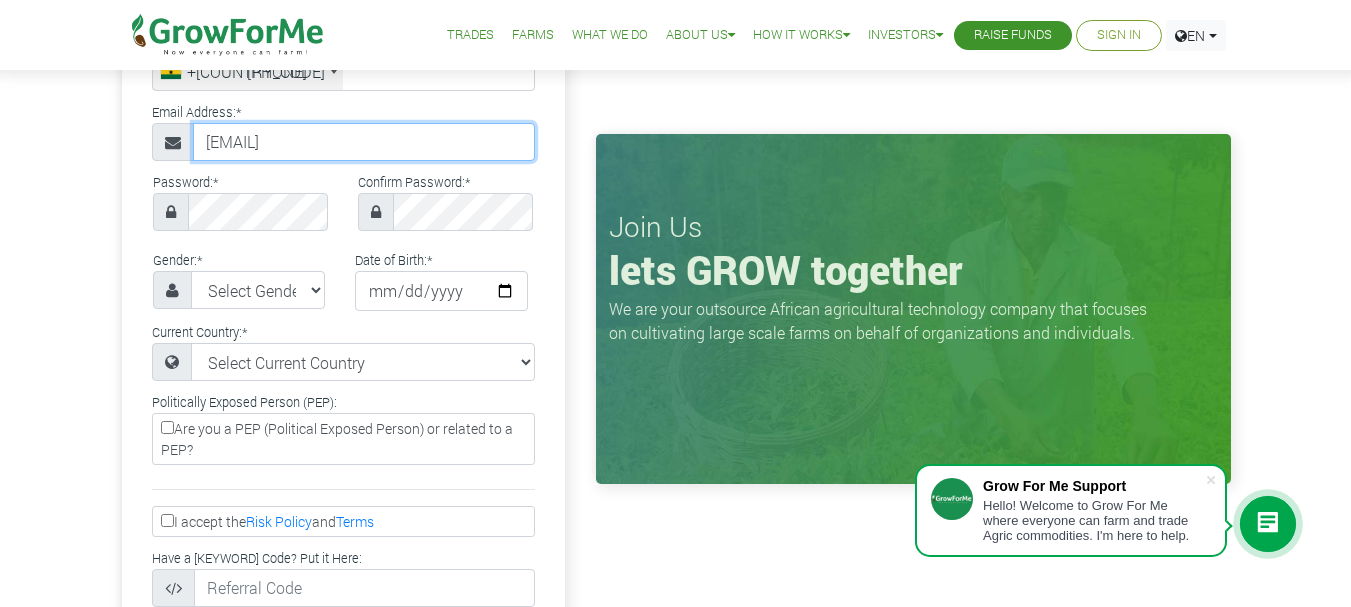 type on "[EMAIL]" 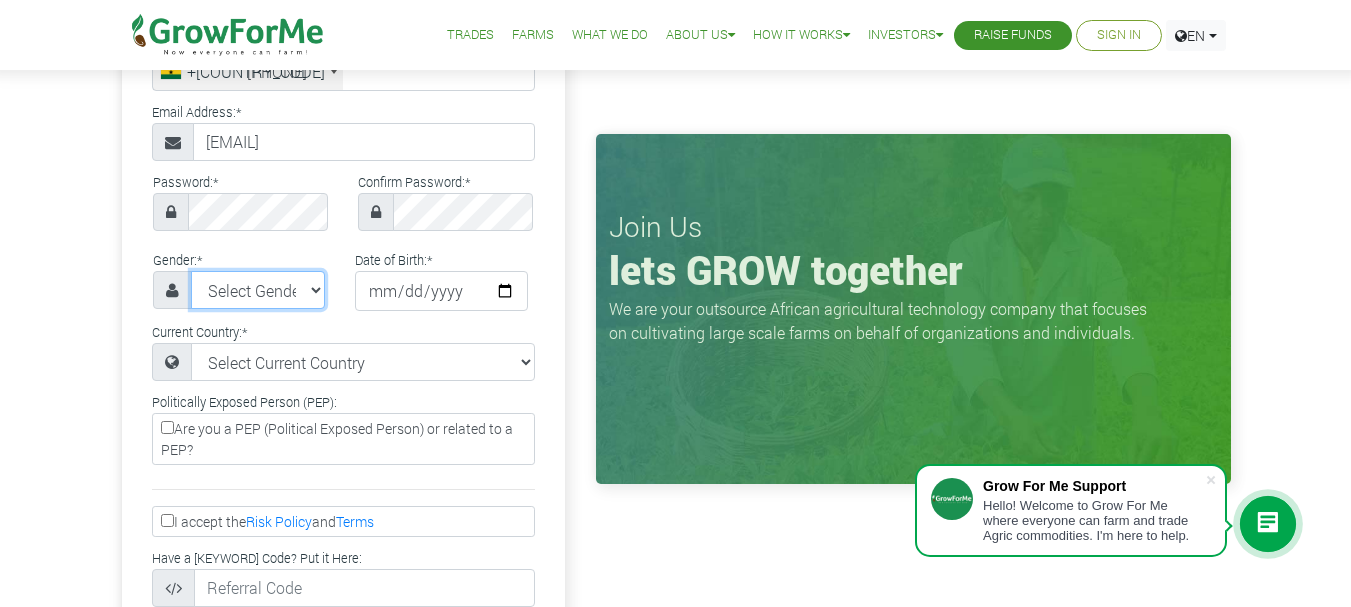 click on "Select Gender
Female
Male" at bounding box center (258, 290) 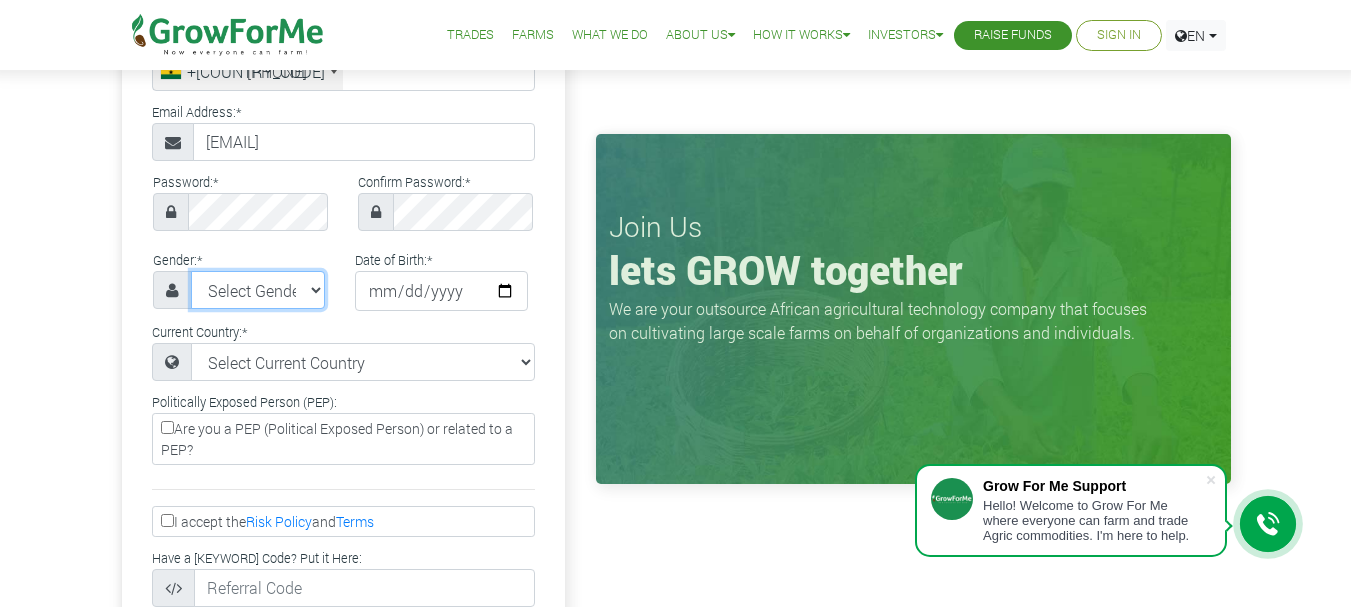 select on "Male" 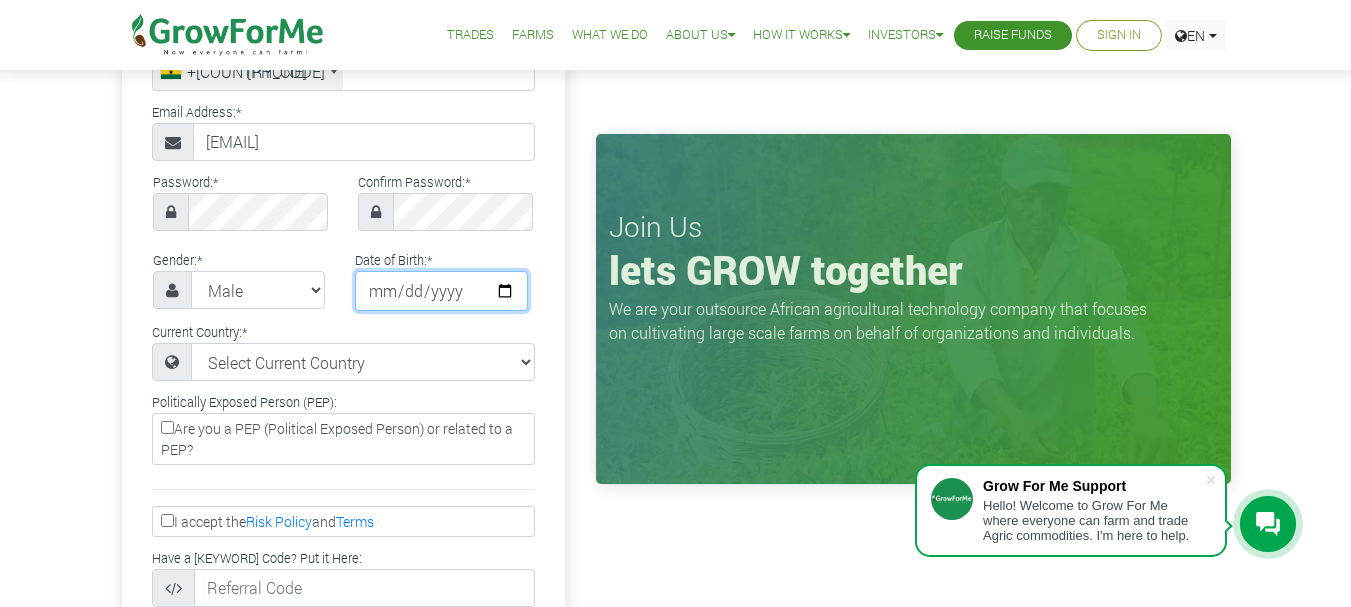 click at bounding box center (441, 291) 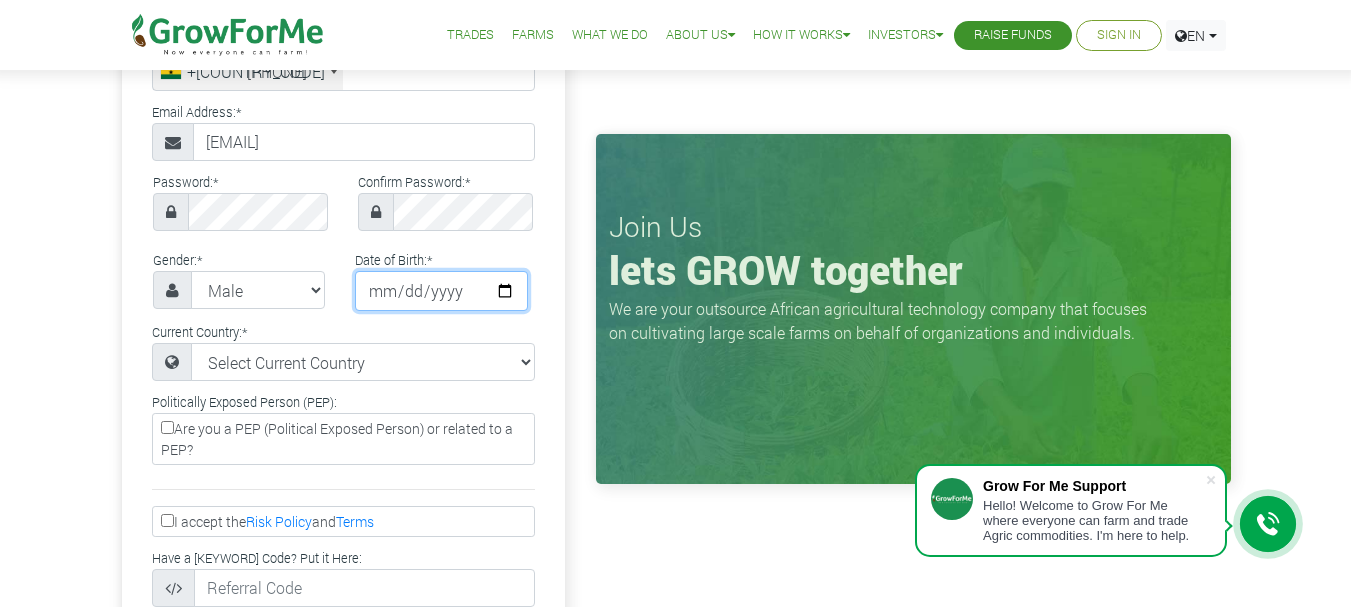type on "[DATE]" 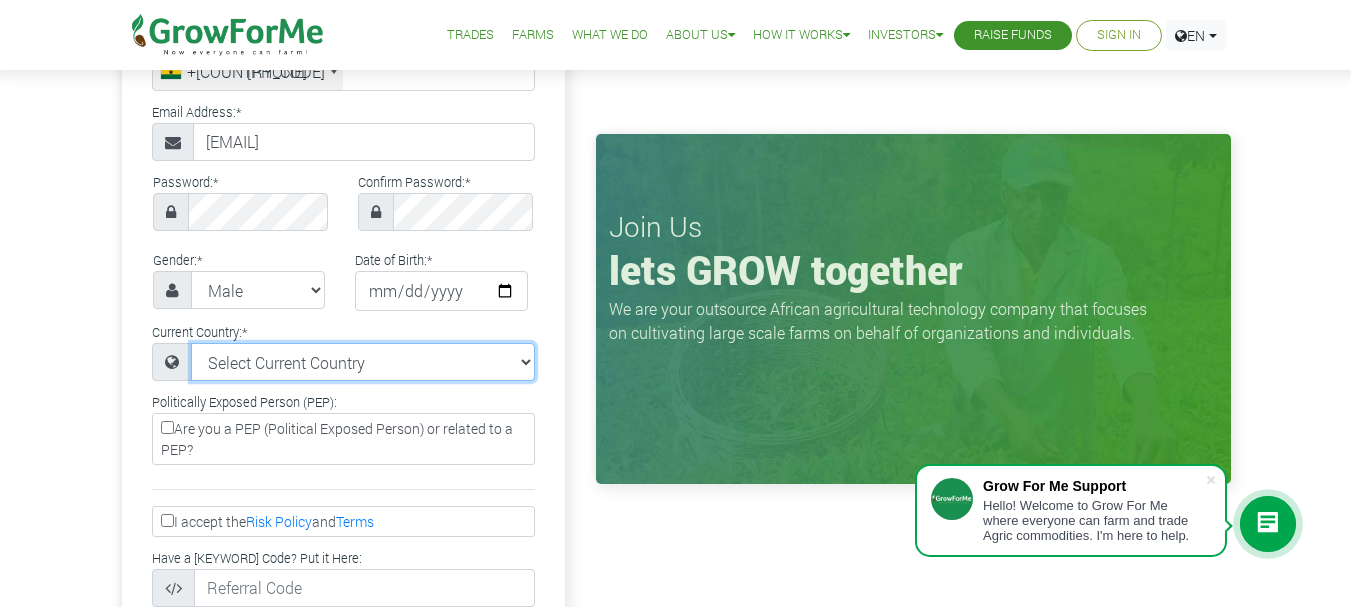 click on "Select Current Country
Afghanistan
Albania
Algeria
American Samoa
Andorra
Angola
Anguilla
Antigua & Barbuda
Argentina
Armenia
Aruba
Australia
Austria
Azerbaijan
Bahamas
Benin" at bounding box center (363, 362) 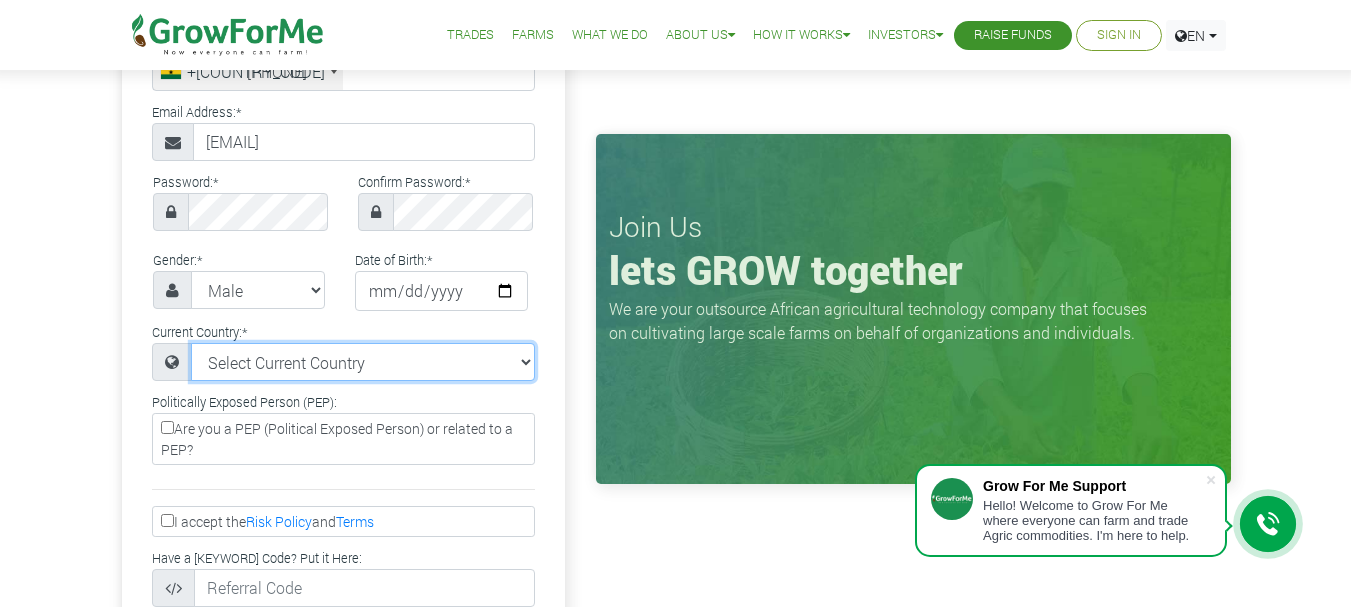 select on "[COUNTRY]" 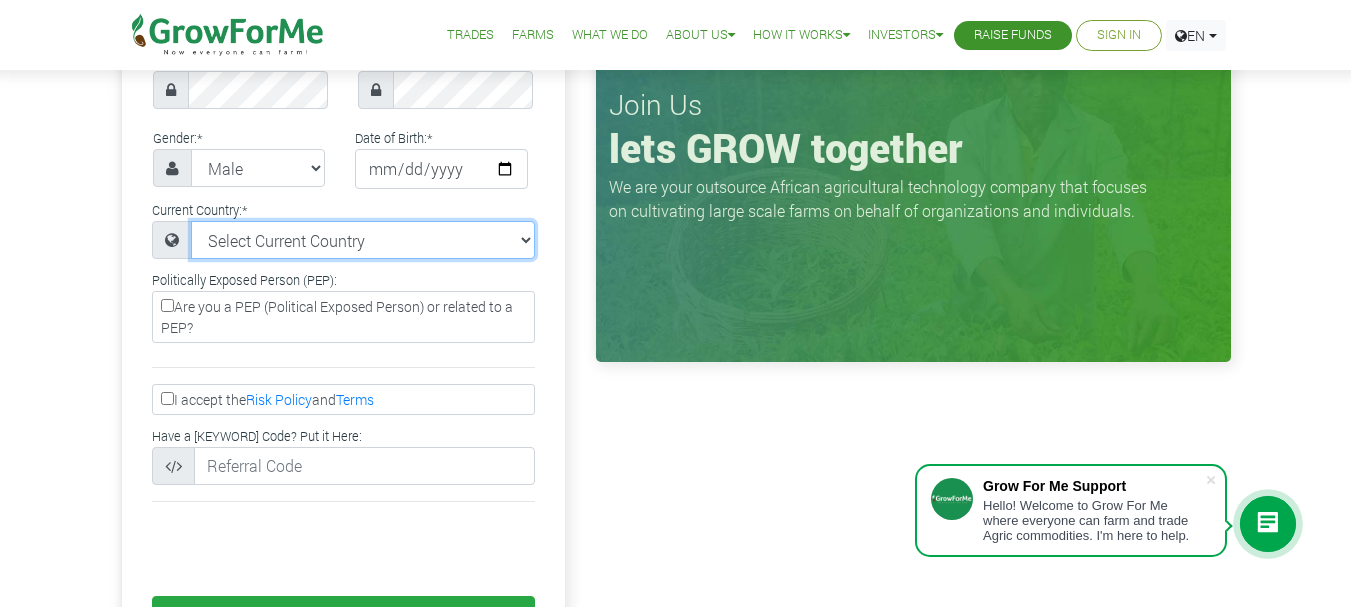 scroll, scrollTop: 450, scrollLeft: 0, axis: vertical 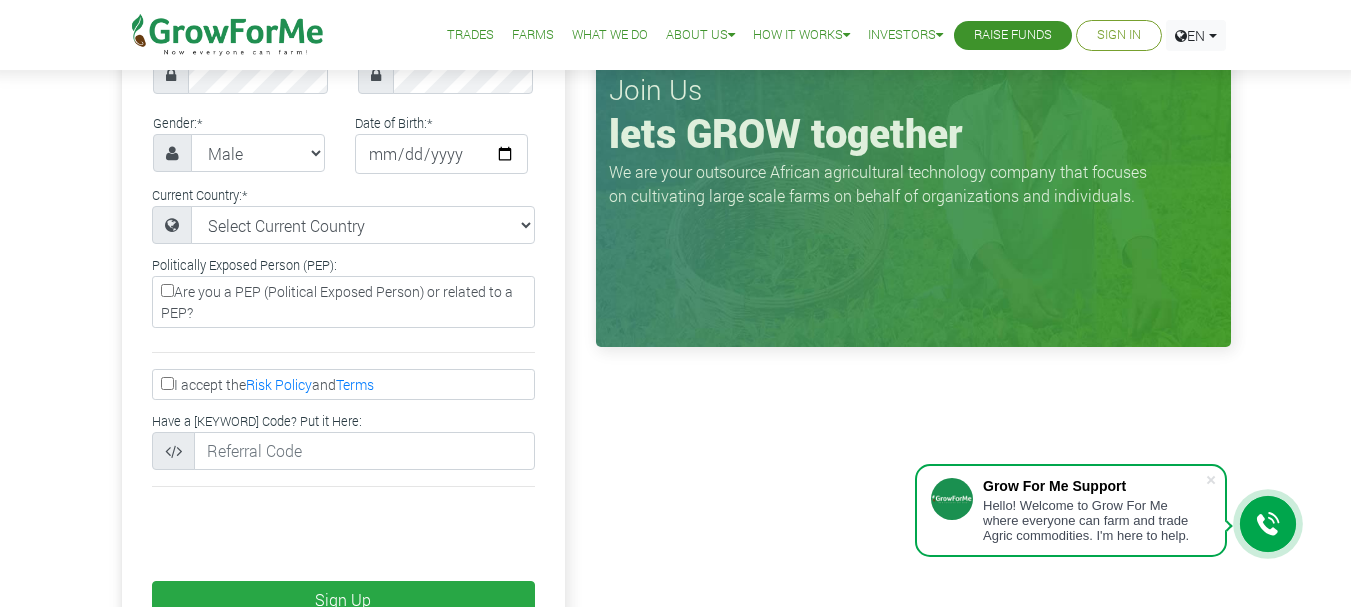 click on "I accept the   Risk Policy    and  Terms" at bounding box center [167, 383] 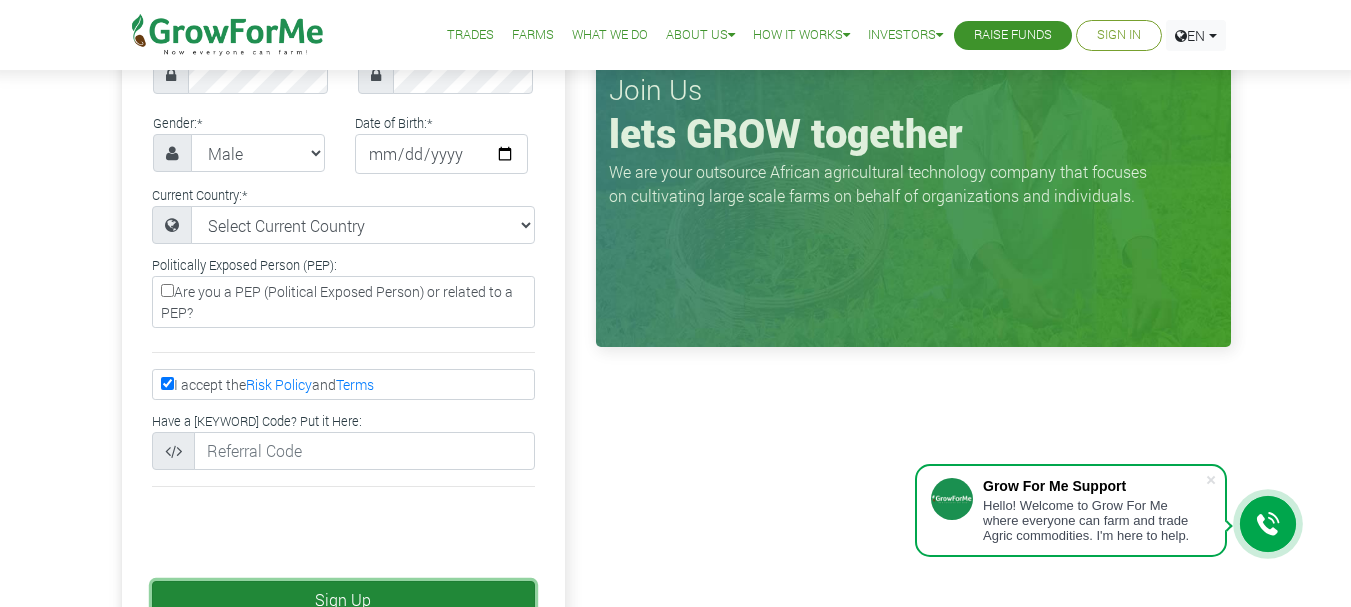 click on "Sign Up" at bounding box center [343, 600] 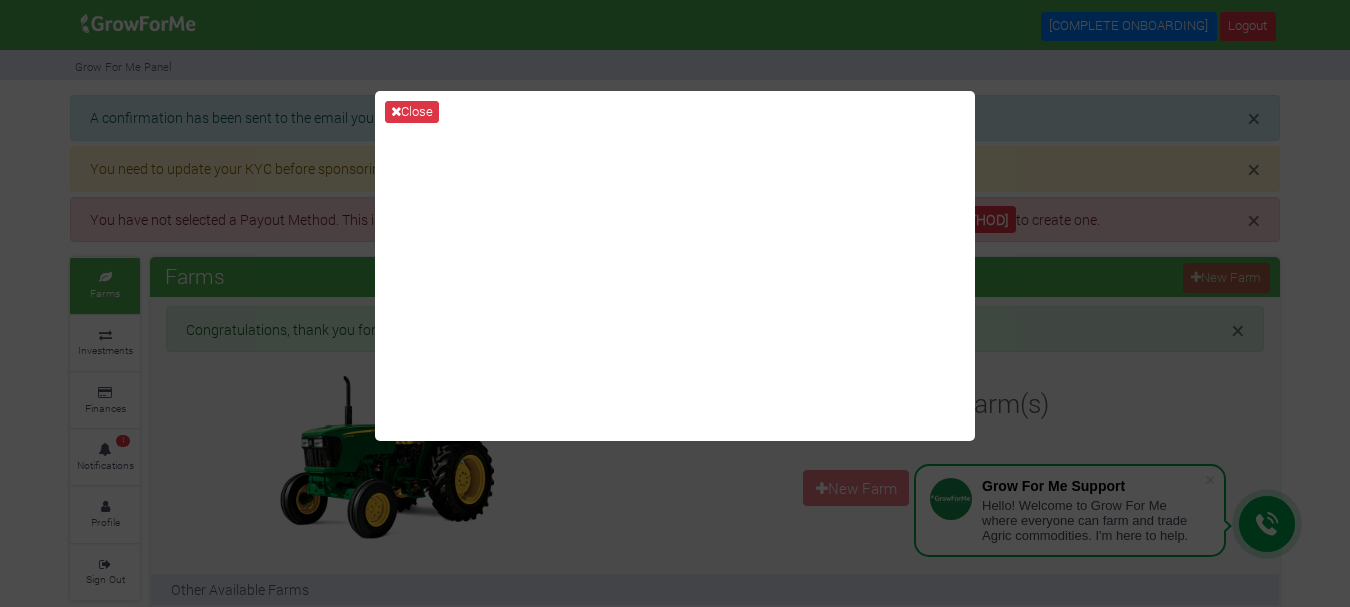 scroll, scrollTop: 0, scrollLeft: 0, axis: both 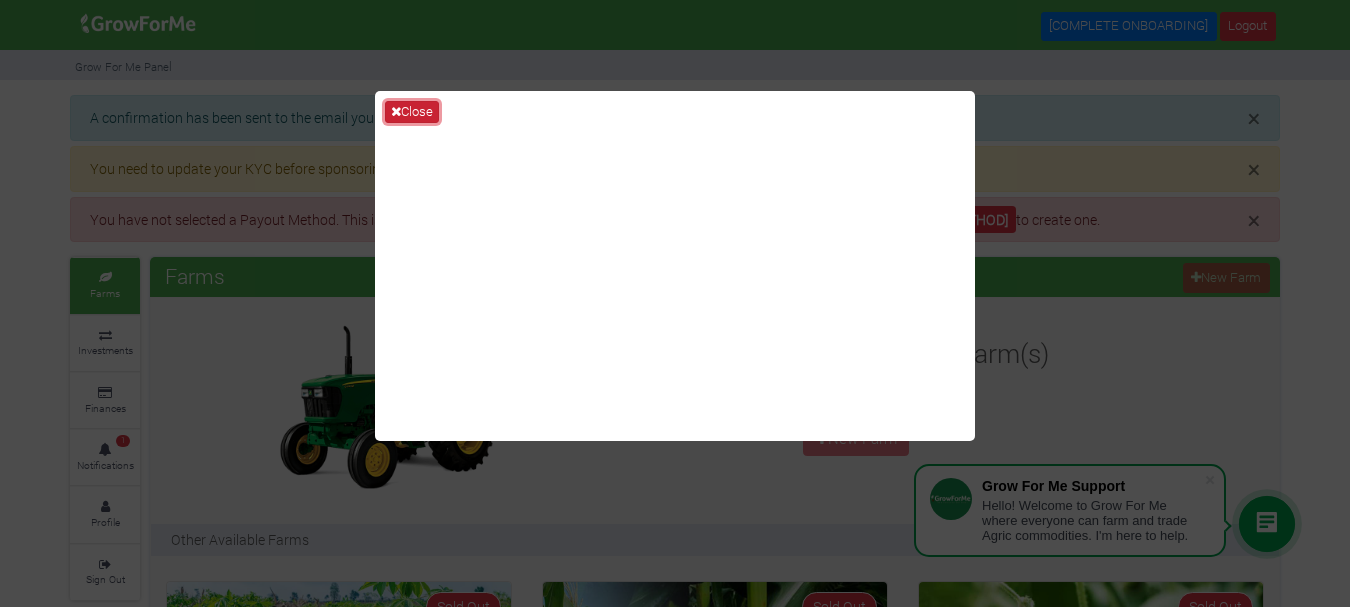 click on "Close" at bounding box center [412, 112] 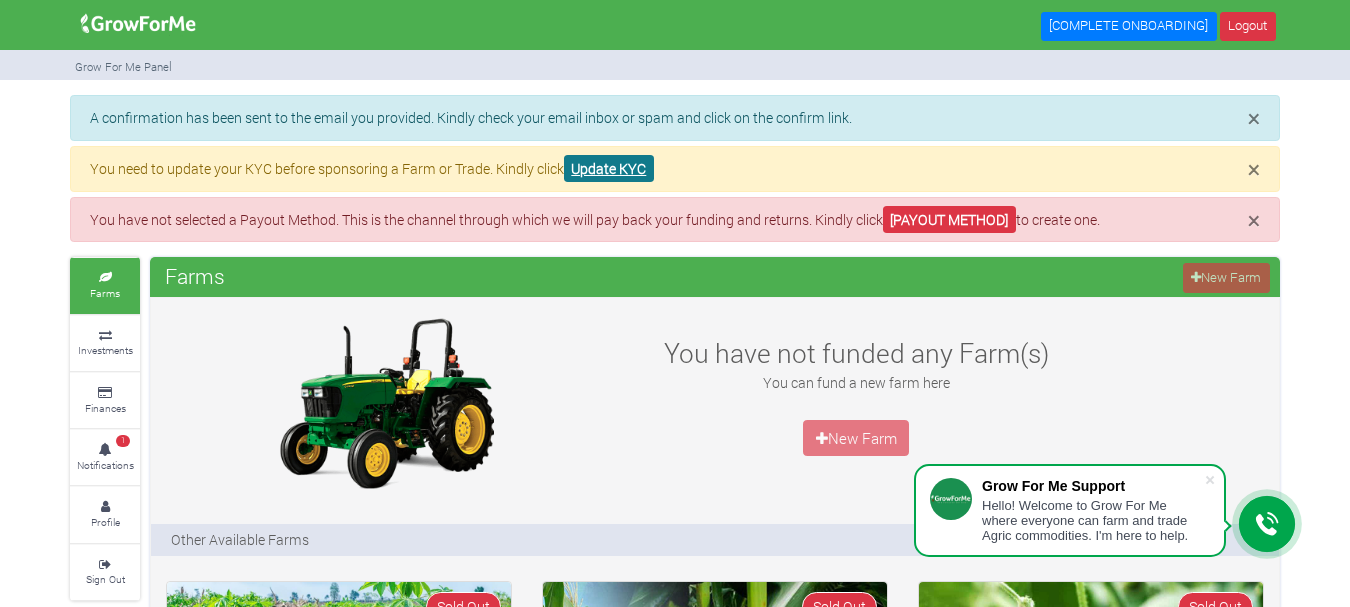 click on "Update KYC" at bounding box center (609, 168) 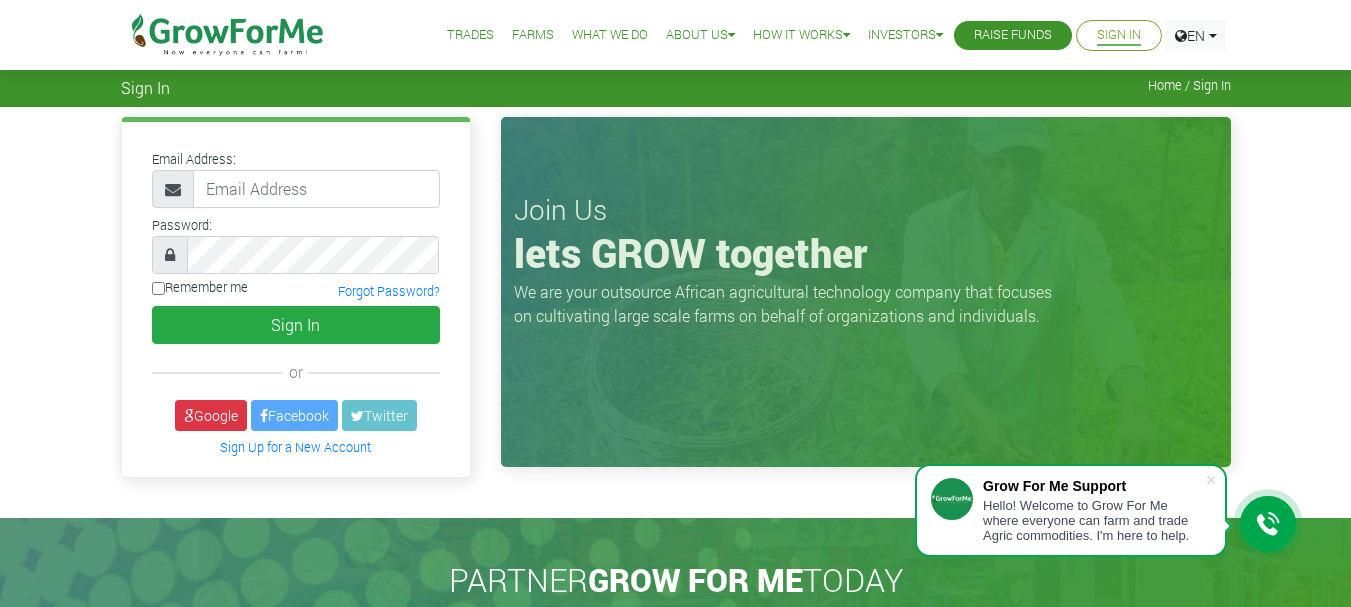 scroll, scrollTop: 0, scrollLeft: 0, axis: both 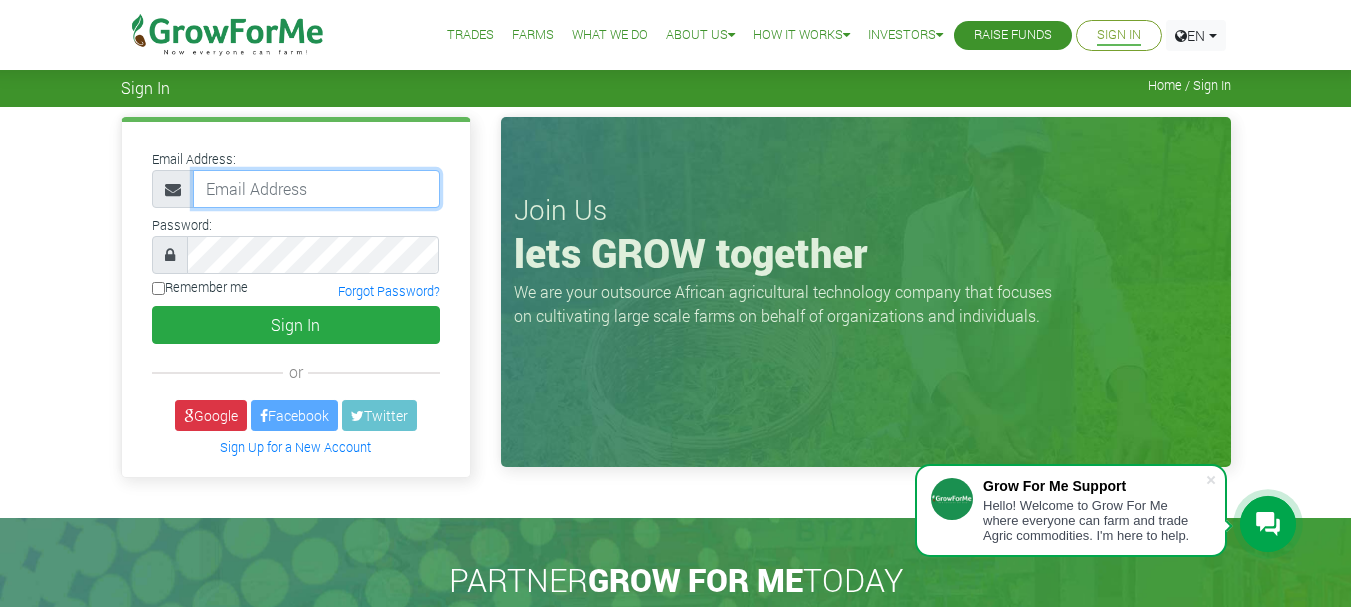 click at bounding box center (316, 189) 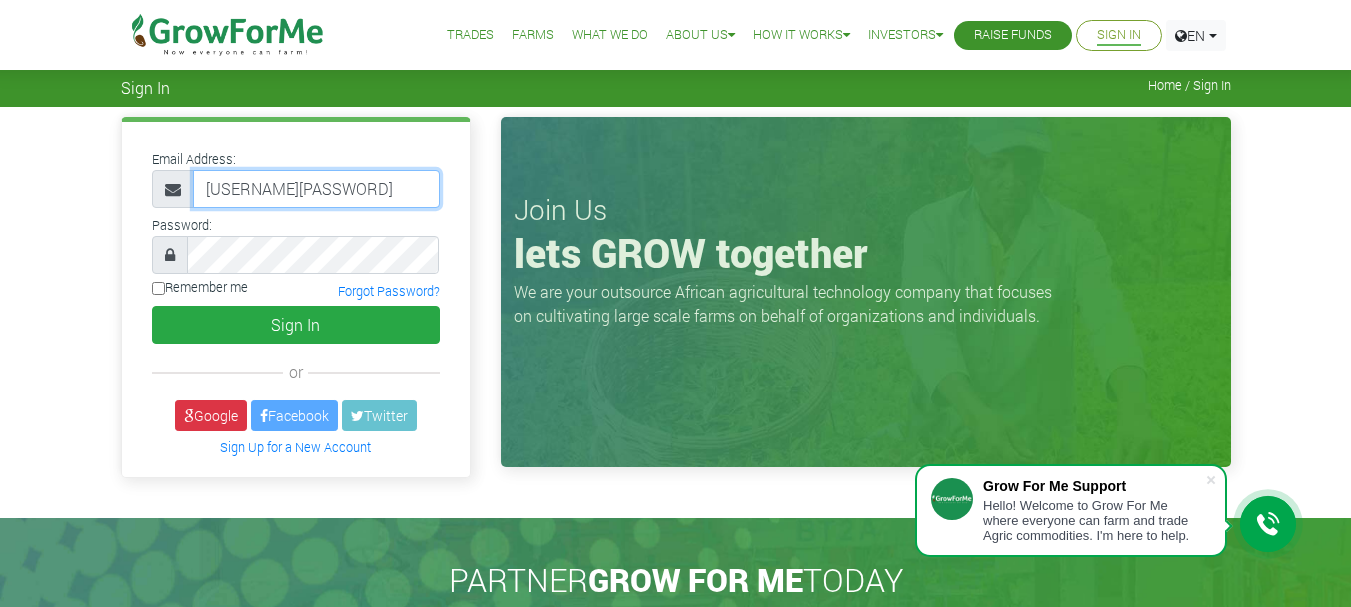 type on "Aby123$!" 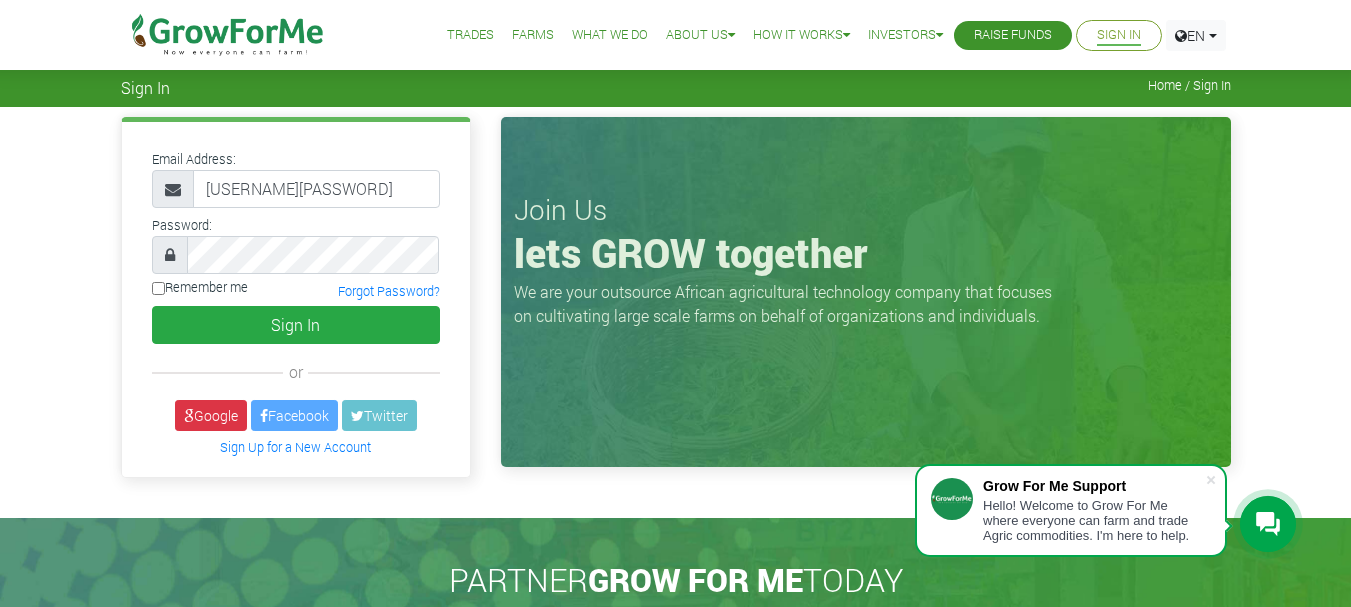 click on "Remember me" at bounding box center [158, 288] 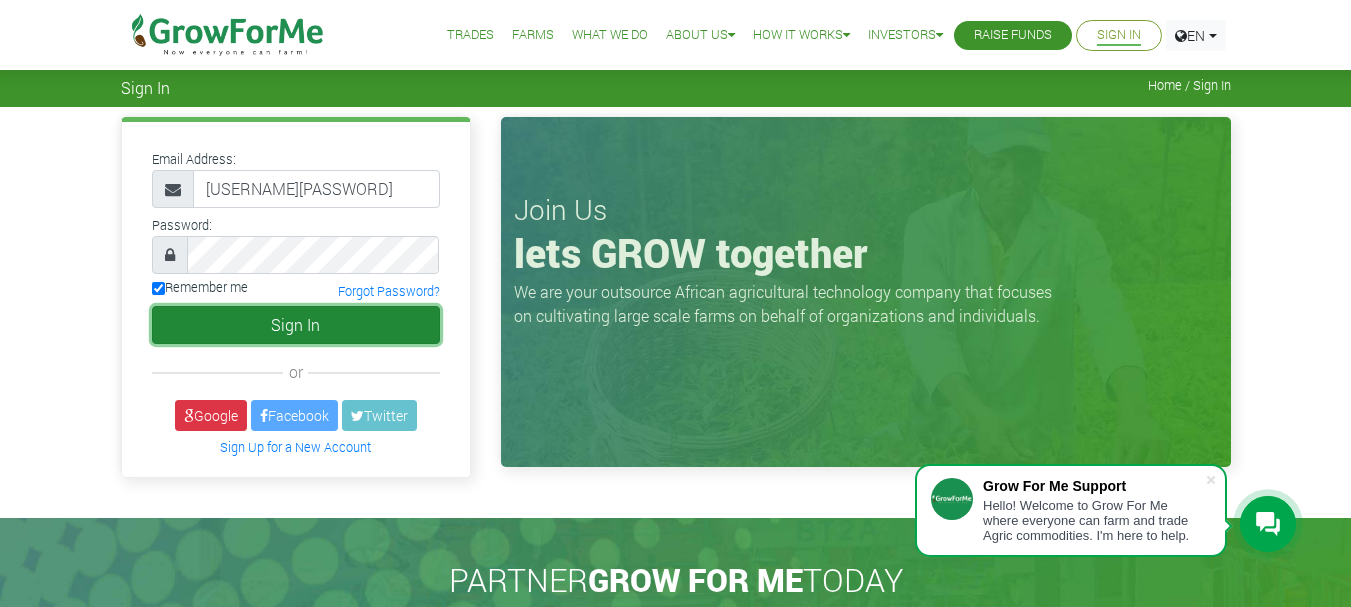 click on "Sign In" at bounding box center [296, 325] 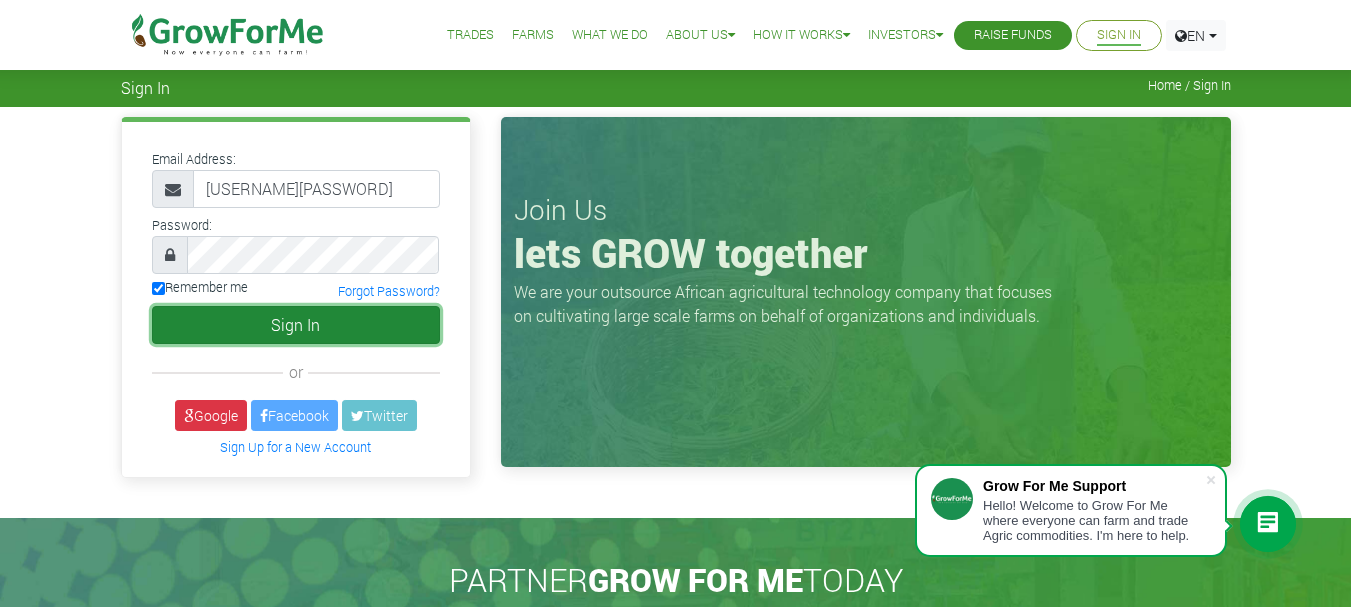 click on "Sign In" at bounding box center (296, 325) 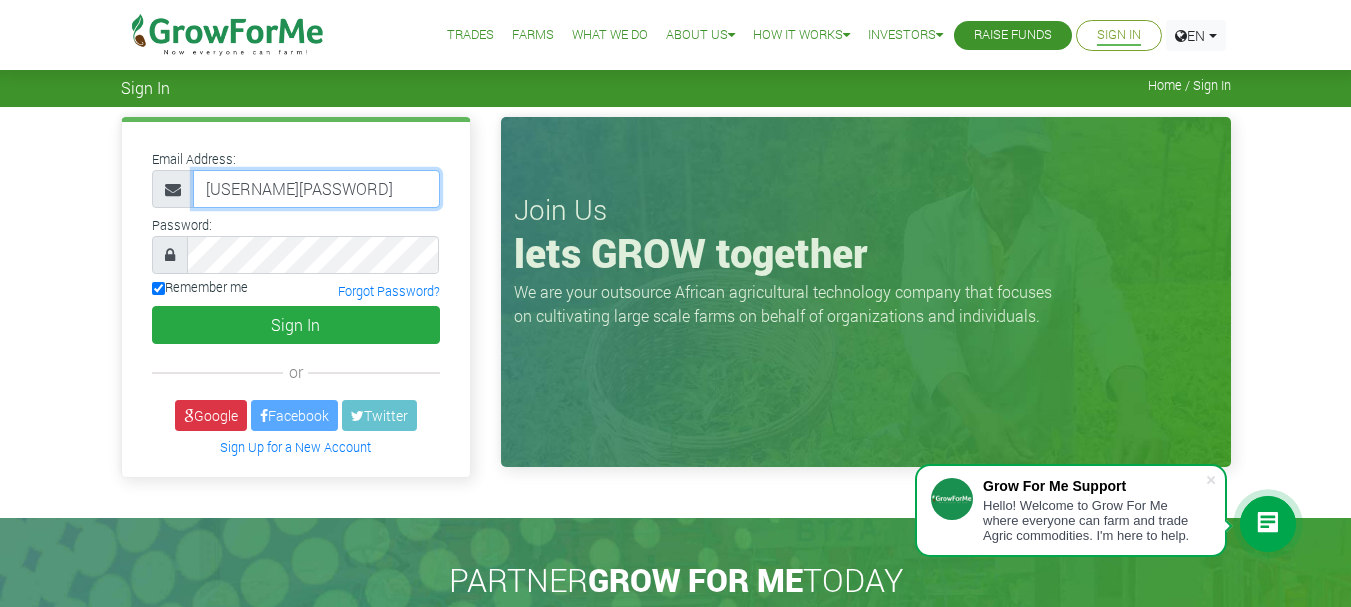 click on "Aby123$!" at bounding box center [316, 189] 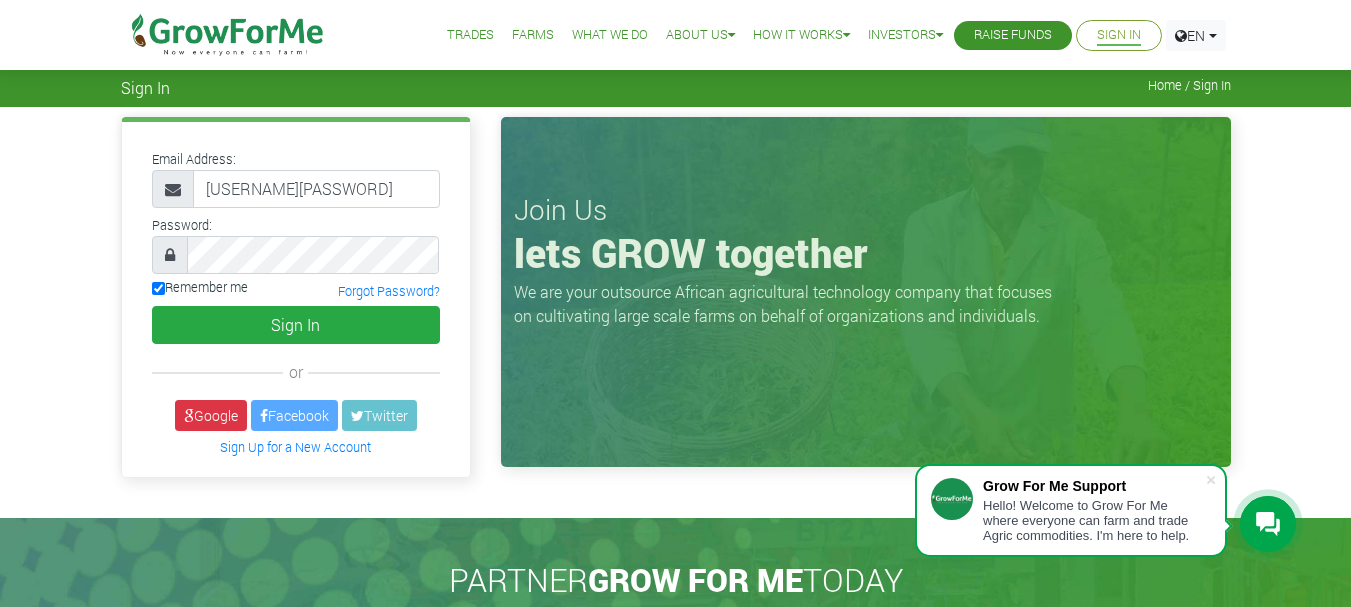 click at bounding box center (296, 134) 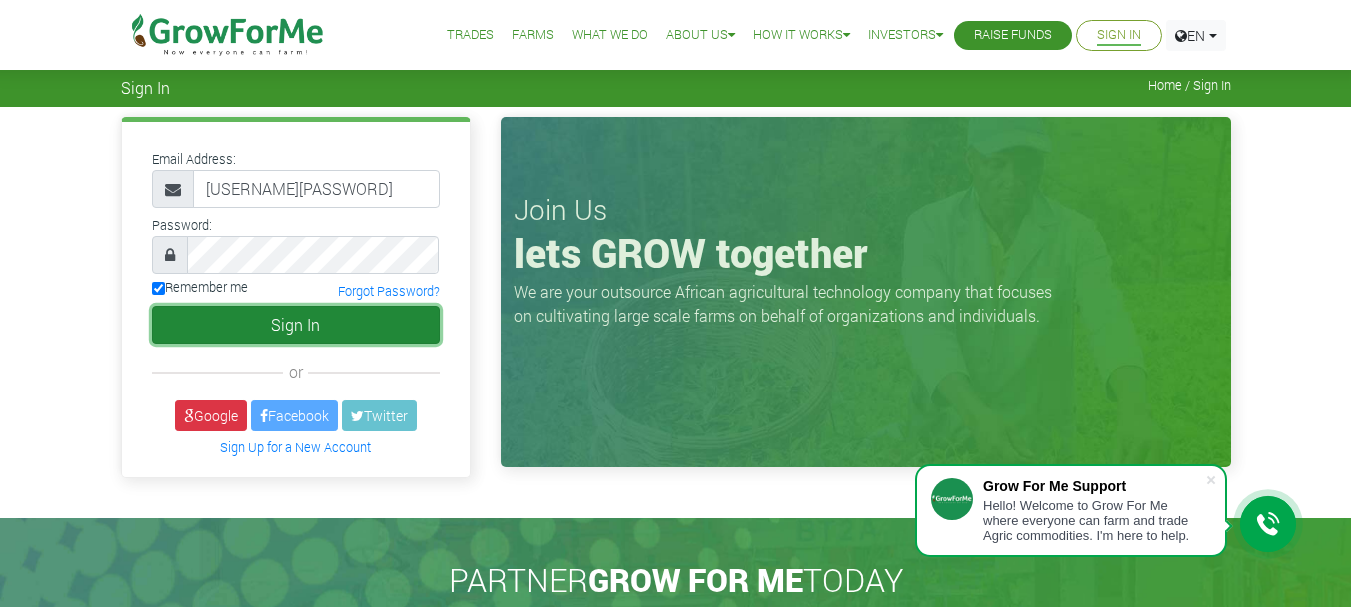 click on "Sign In" at bounding box center [296, 325] 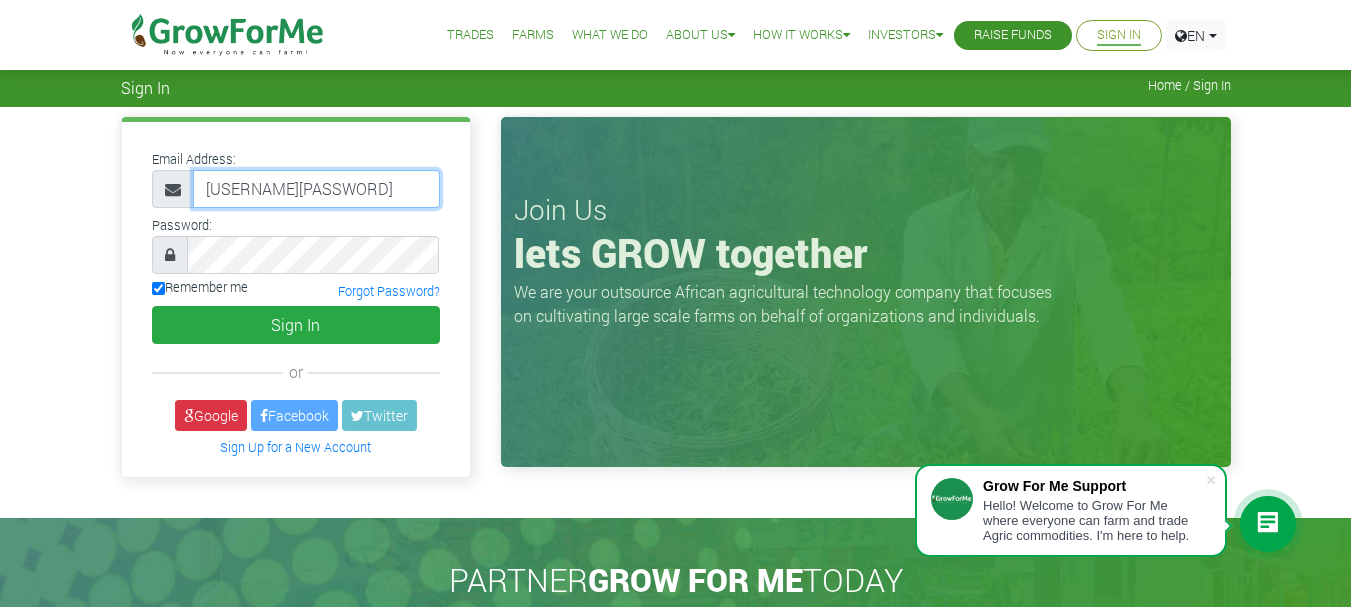 drag, startPoint x: 272, startPoint y: 194, endPoint x: 169, endPoint y: 180, distance: 103.947105 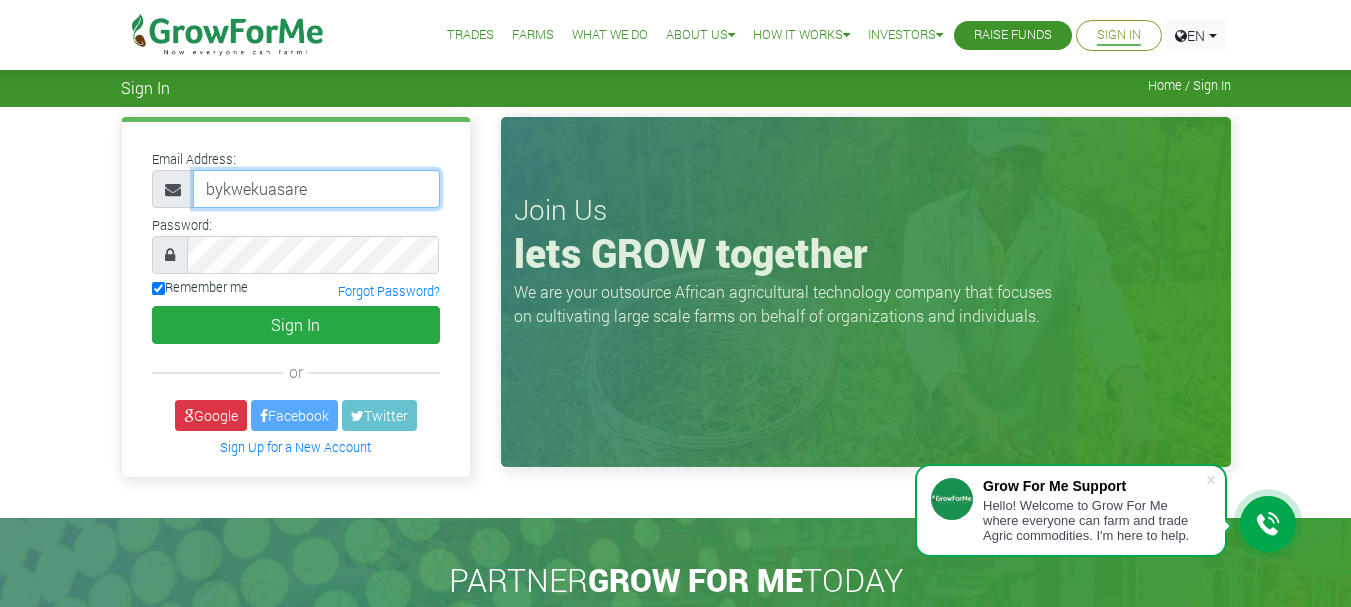type on "bykwekuasare@gmail.com" 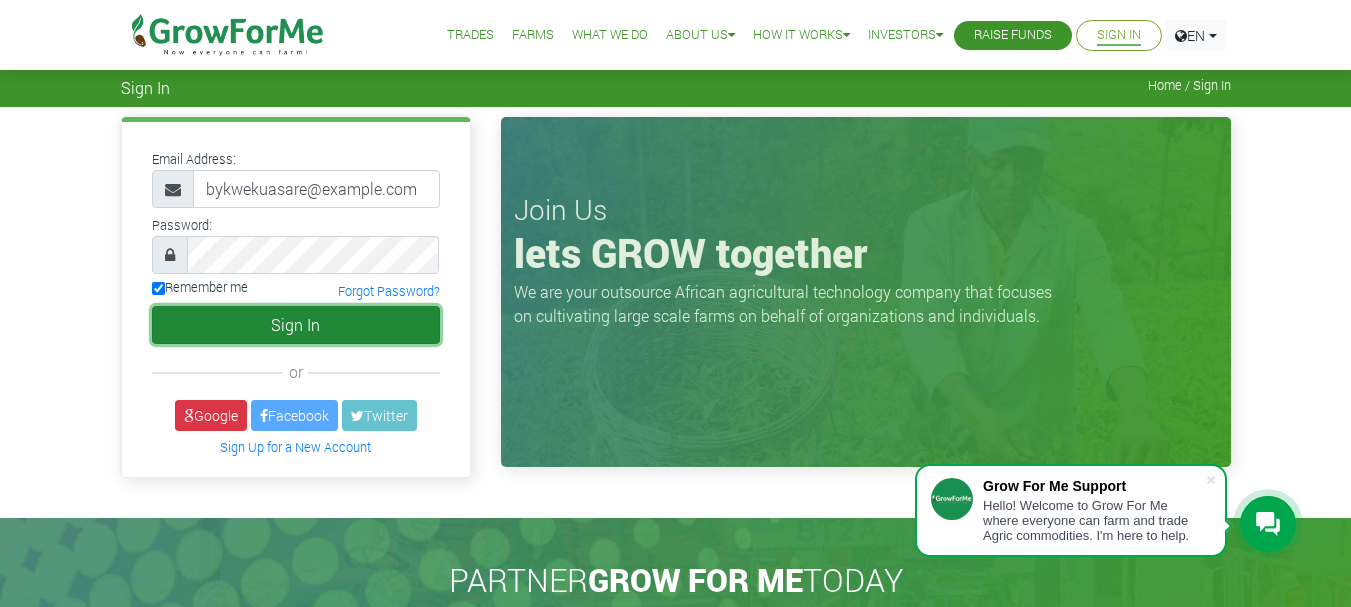 click on "Sign In" at bounding box center [296, 325] 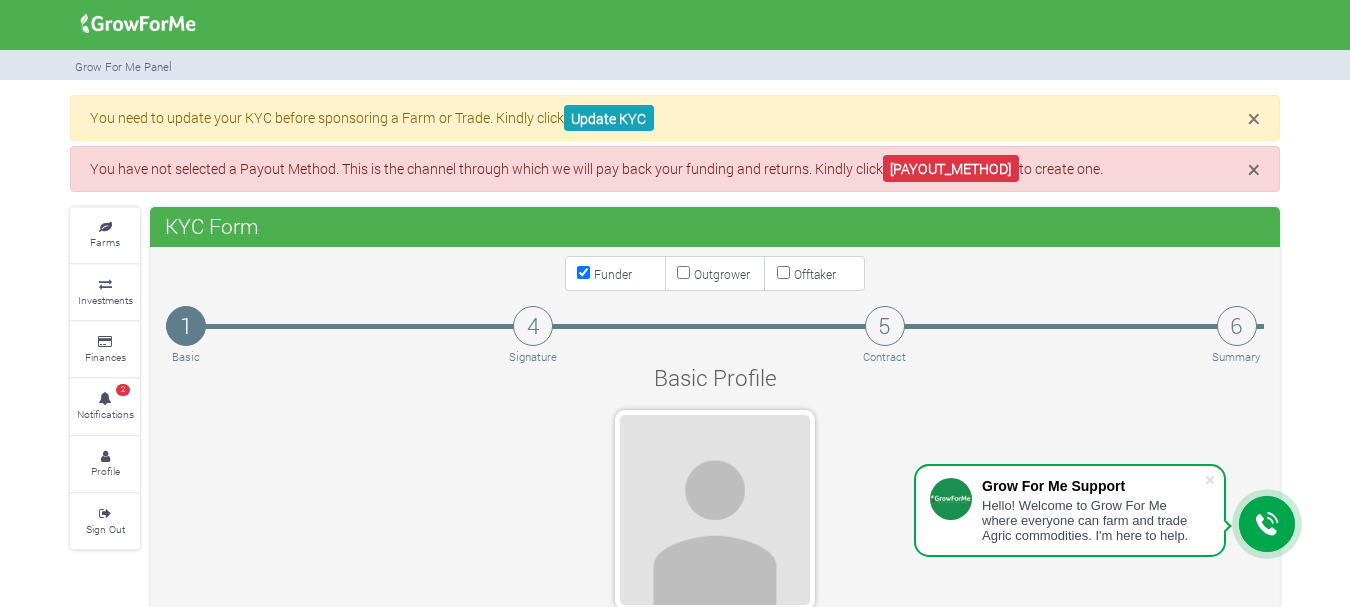 scroll, scrollTop: 0, scrollLeft: 0, axis: both 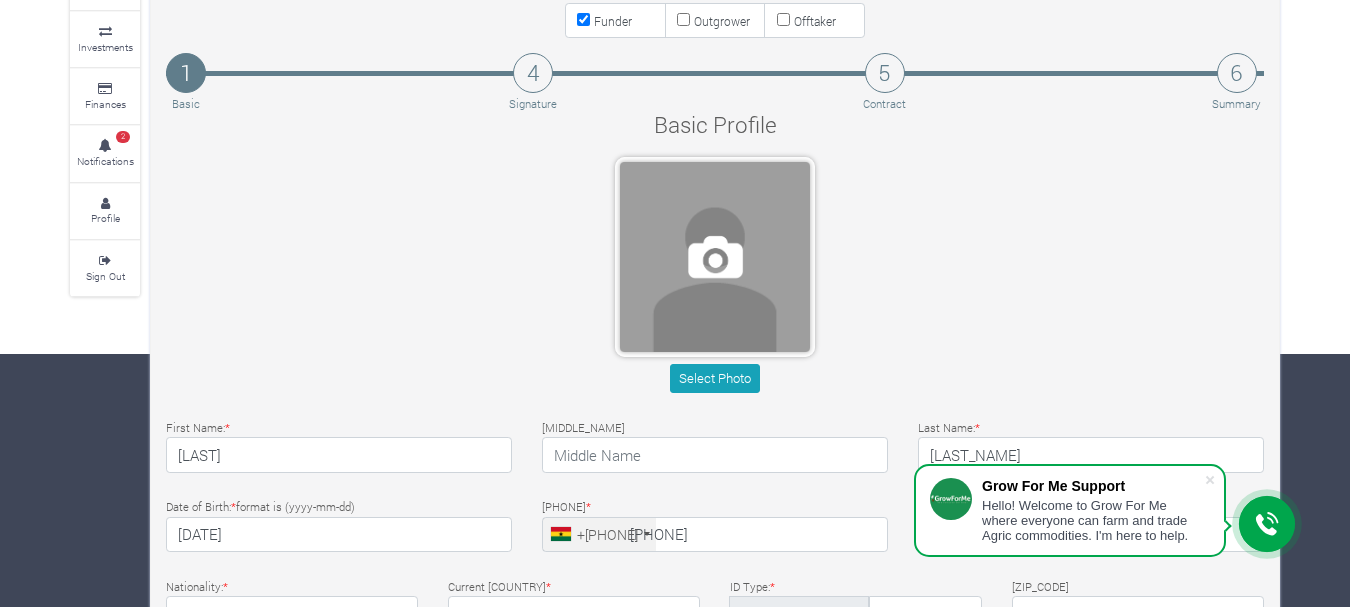 click at bounding box center [715, 257] 